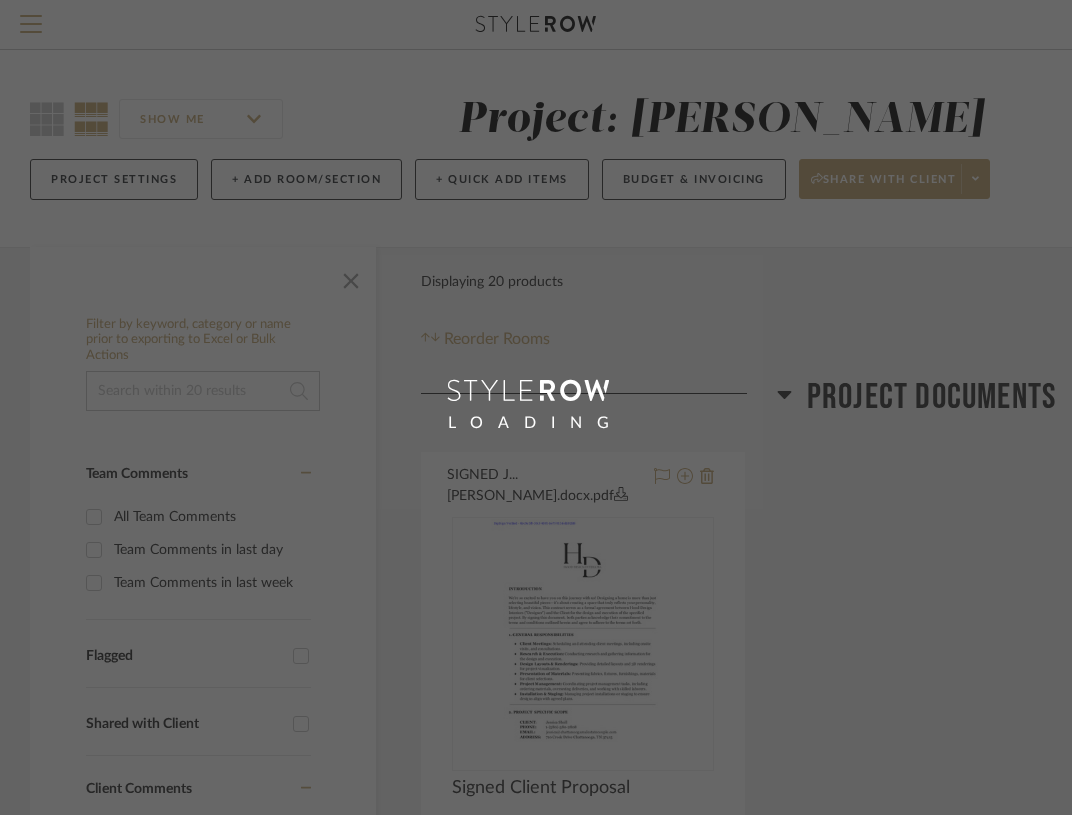scroll, scrollTop: 0, scrollLeft: 0, axis: both 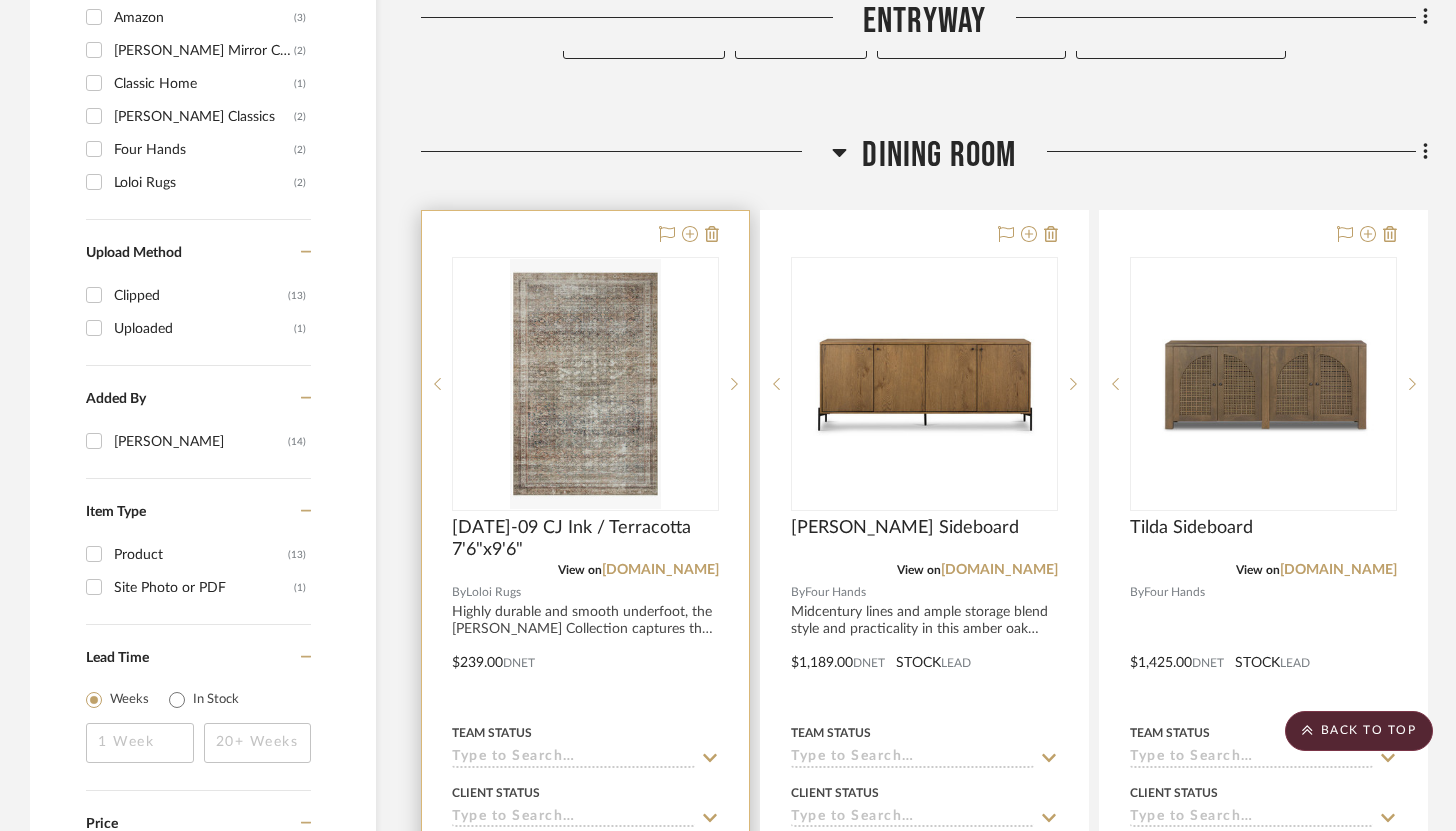 click at bounding box center [585, 648] 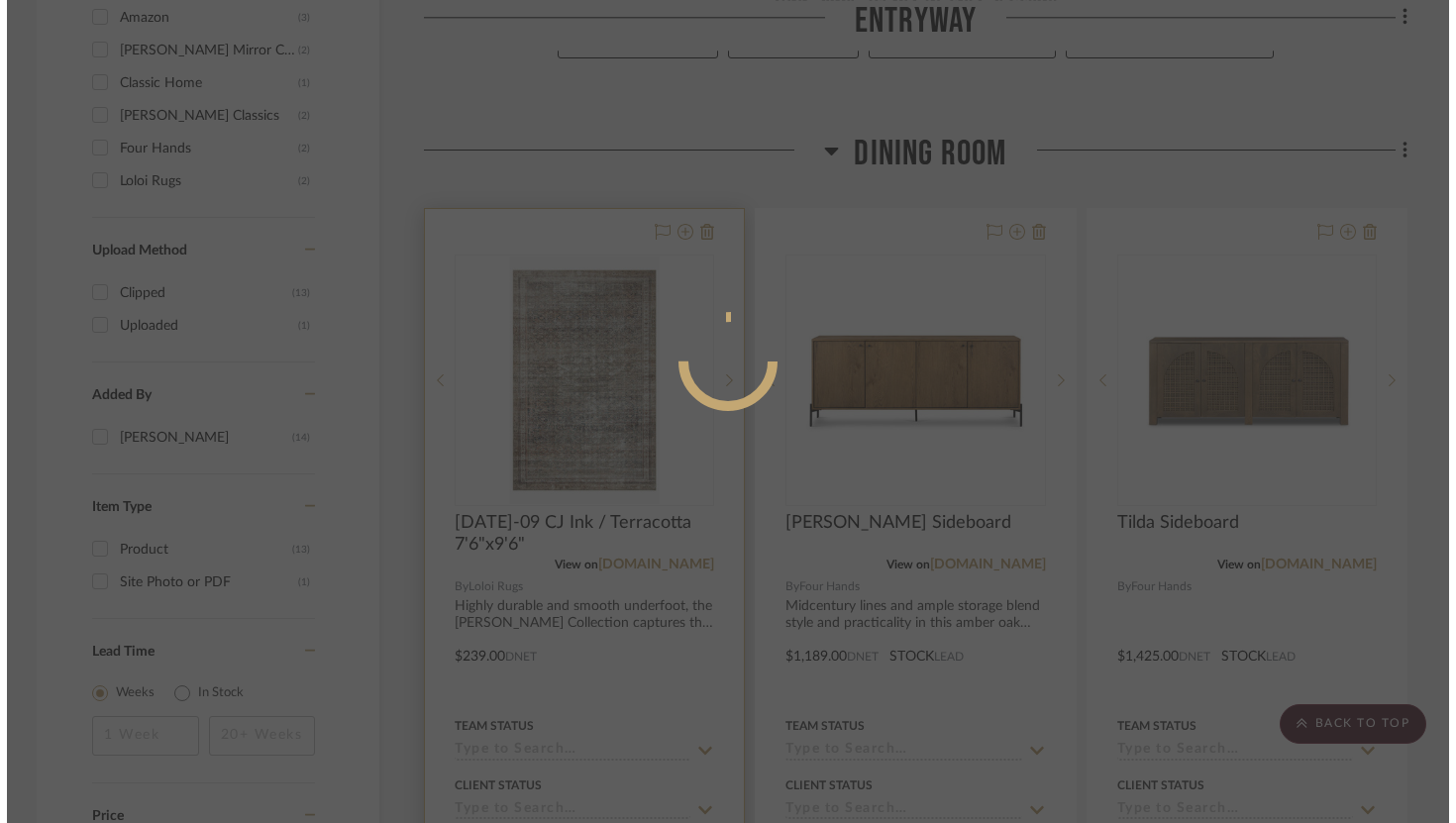 scroll, scrollTop: 0, scrollLeft: 0, axis: both 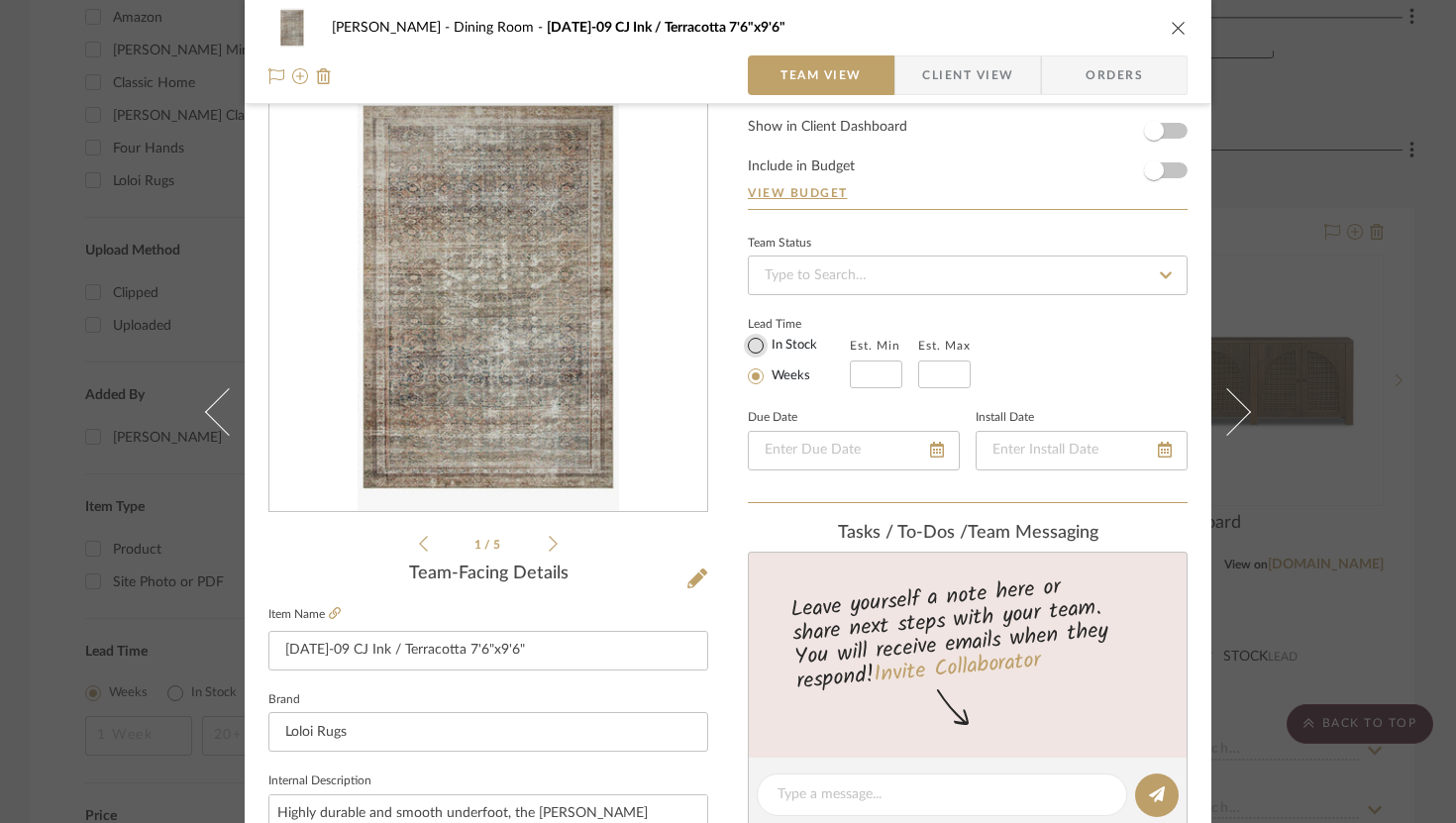 click on "In Stock" at bounding box center [756, 346] 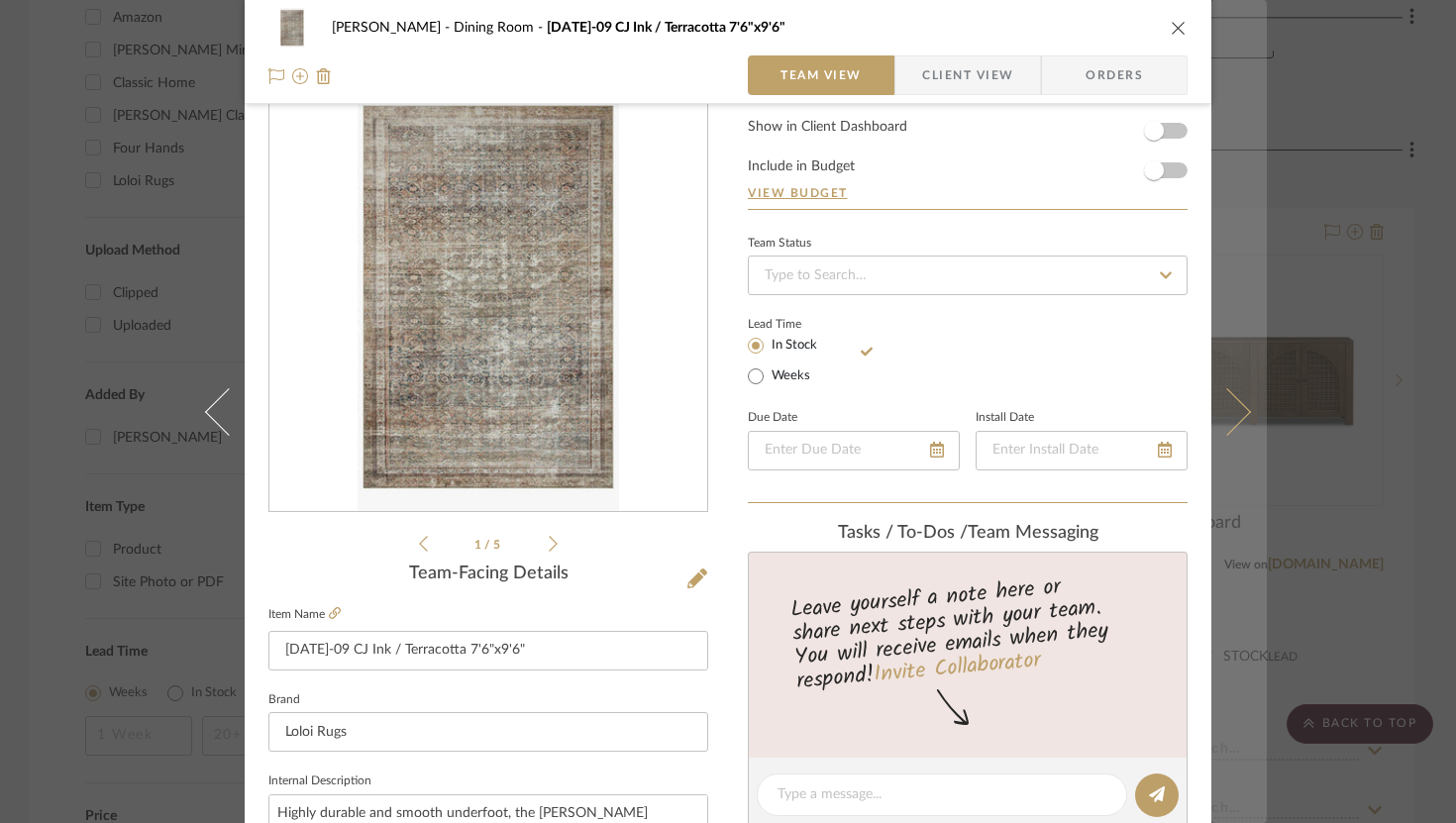 click at bounding box center [1227, 411] 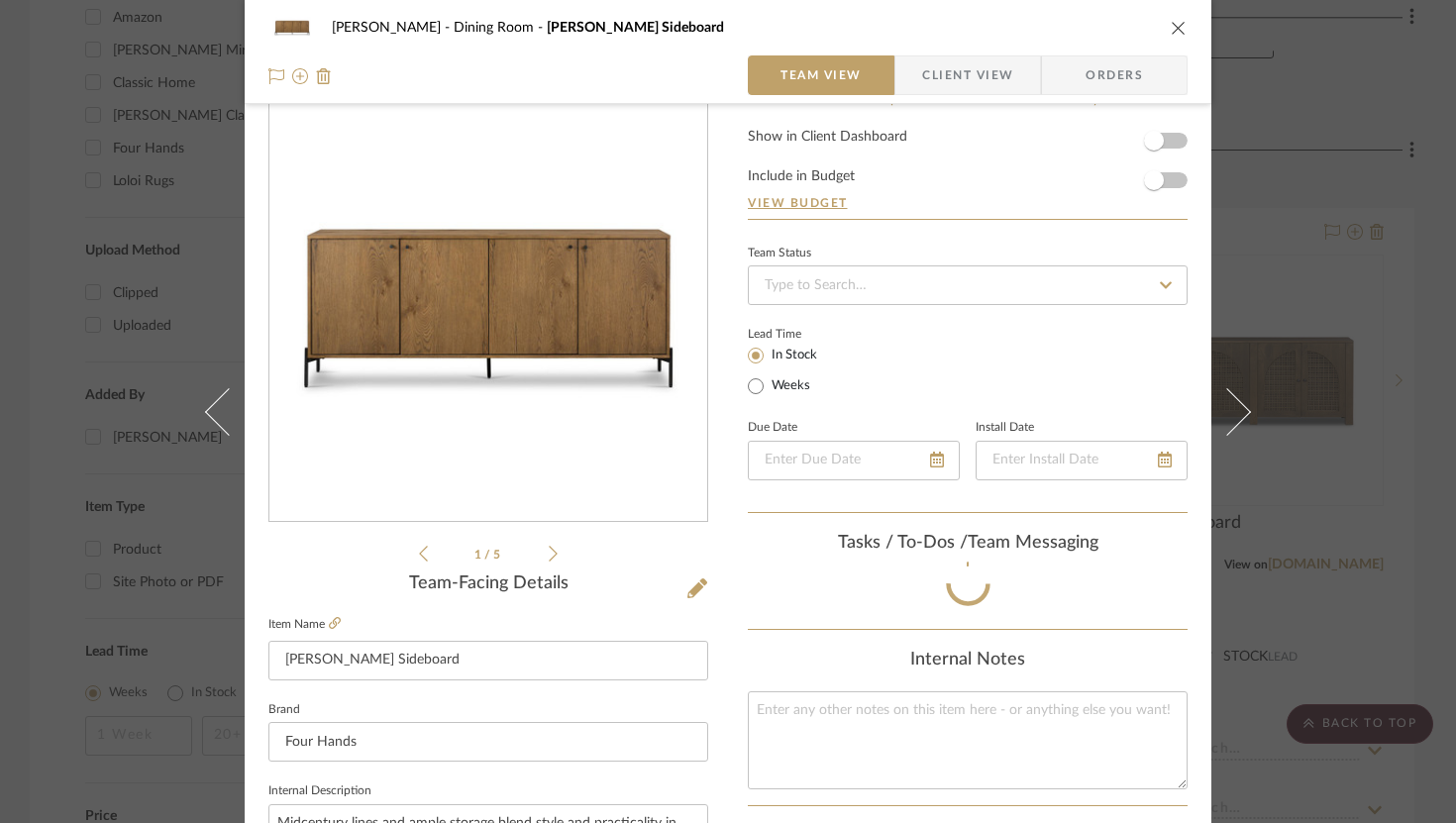 scroll, scrollTop: 54, scrollLeft: 0, axis: vertical 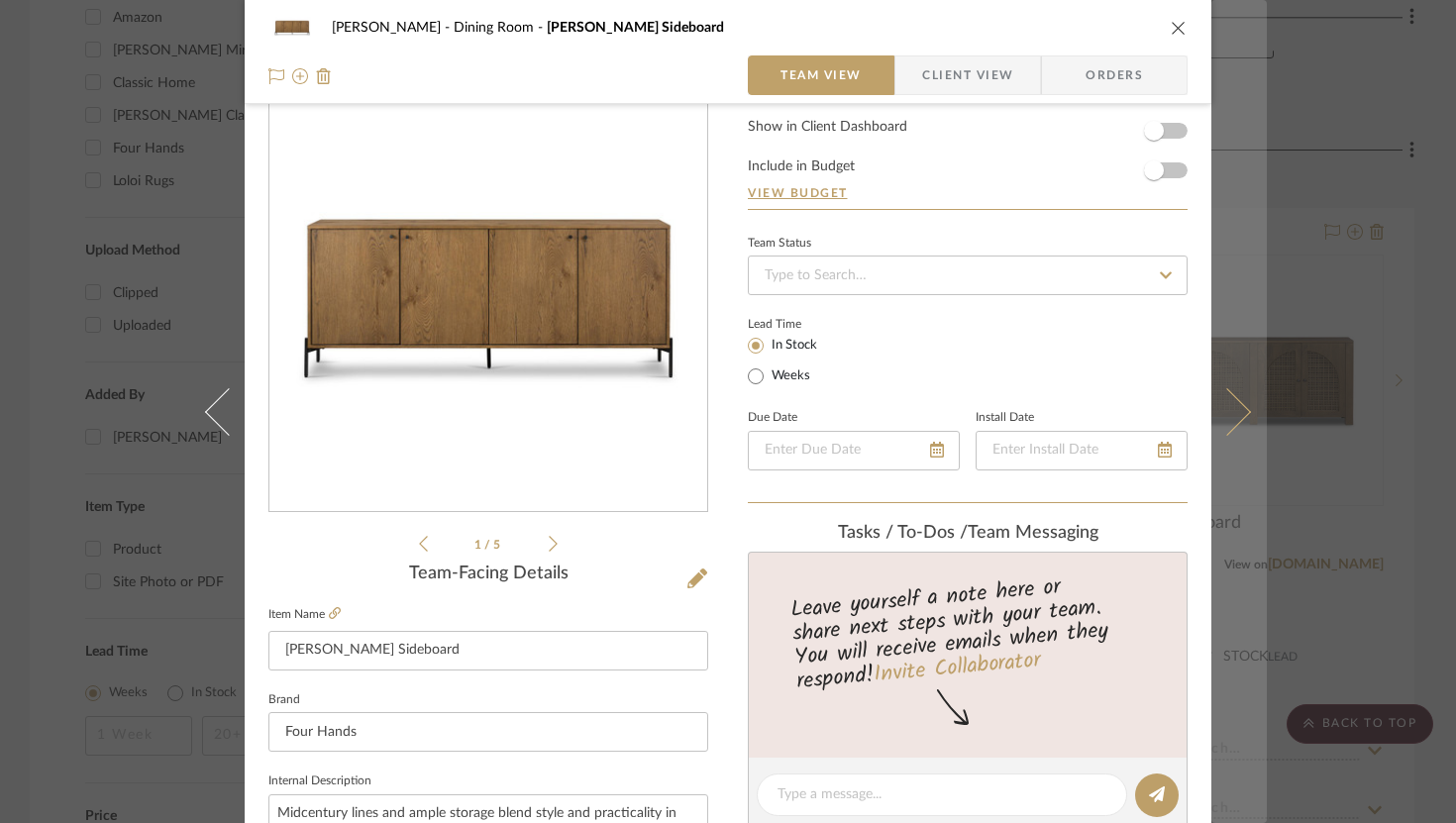 click at bounding box center (1239, 411) 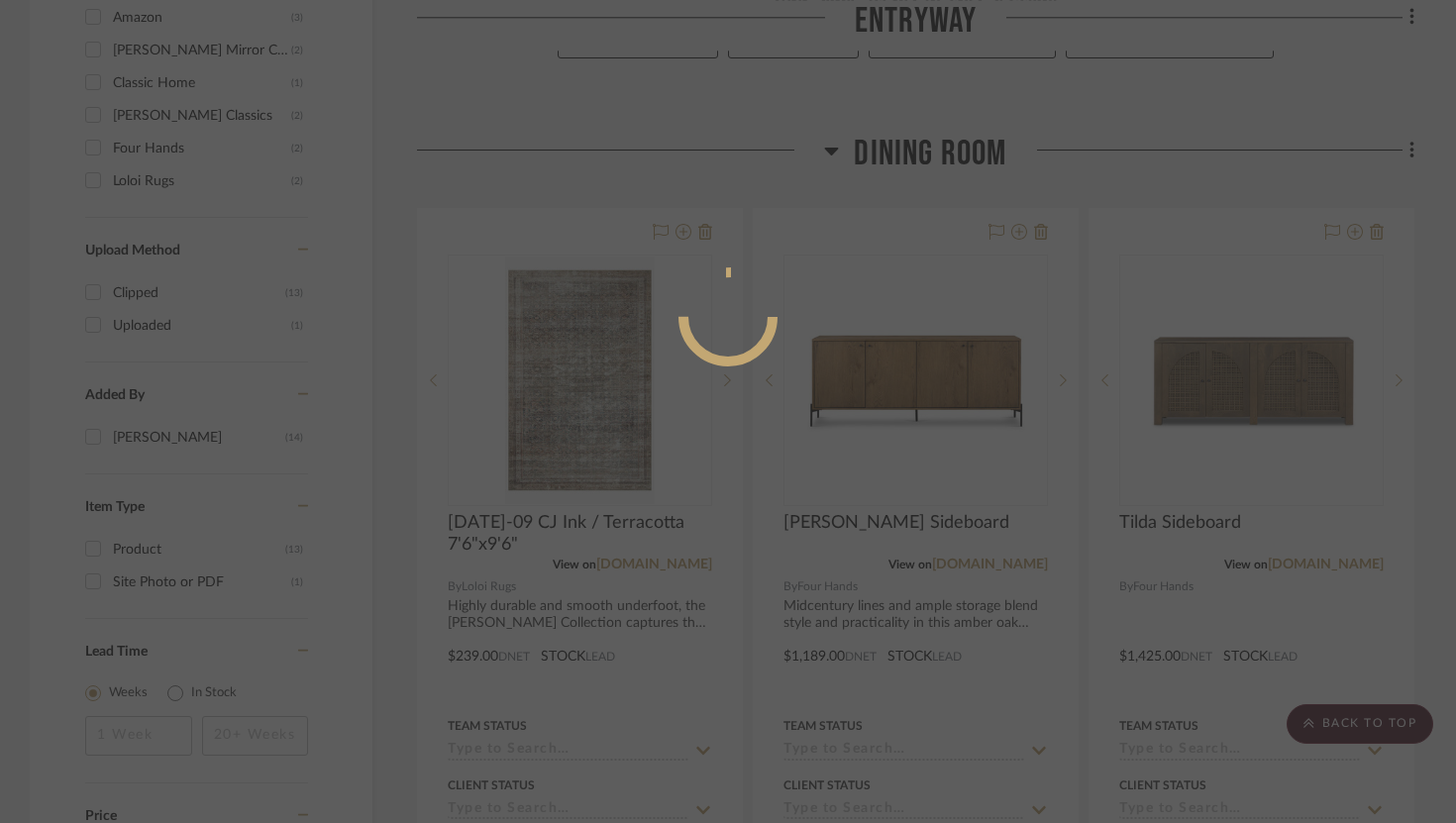 scroll, scrollTop: 54, scrollLeft: 0, axis: vertical 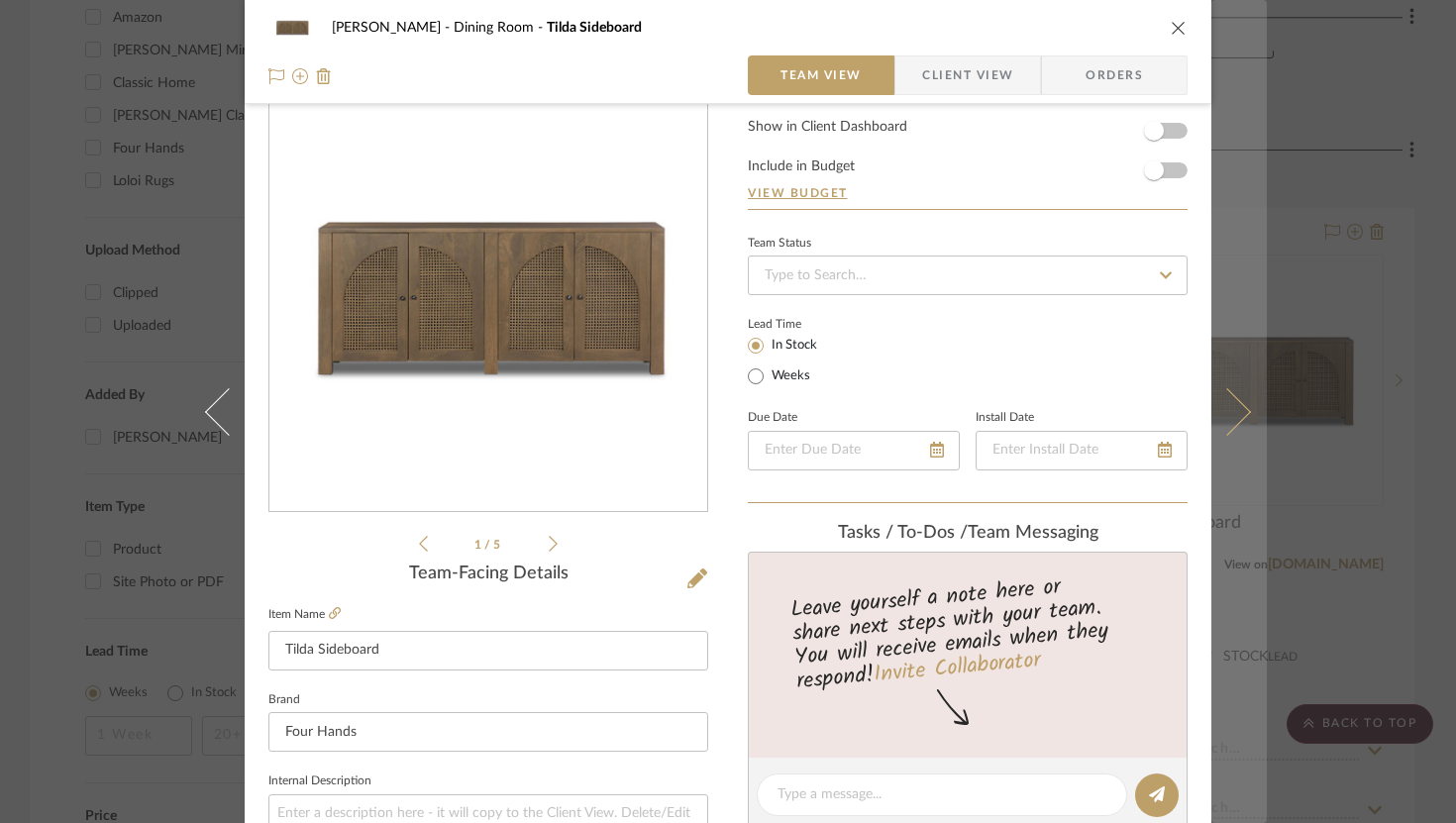 click at bounding box center [1239, 411] 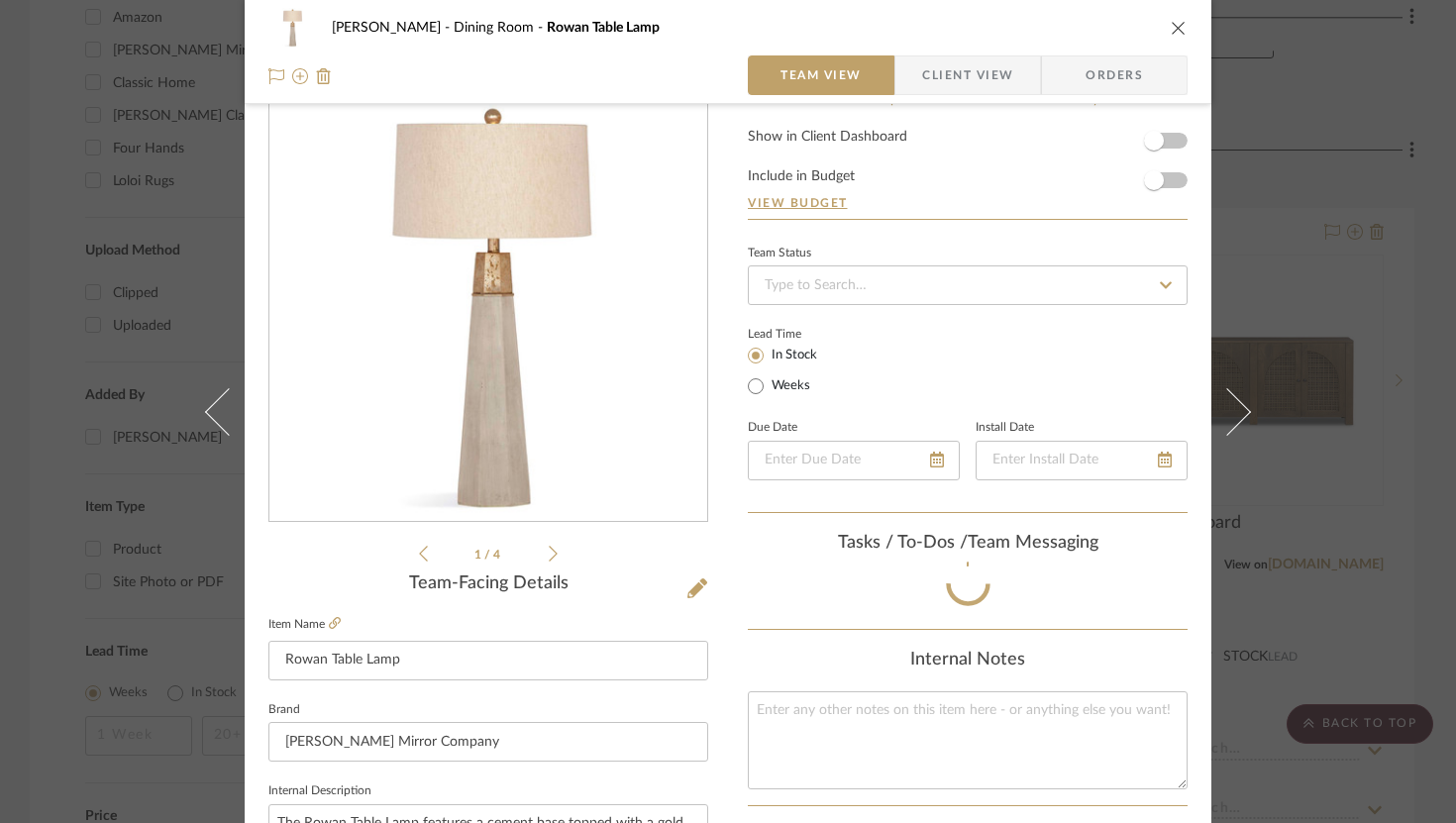 scroll, scrollTop: 54, scrollLeft: 0, axis: vertical 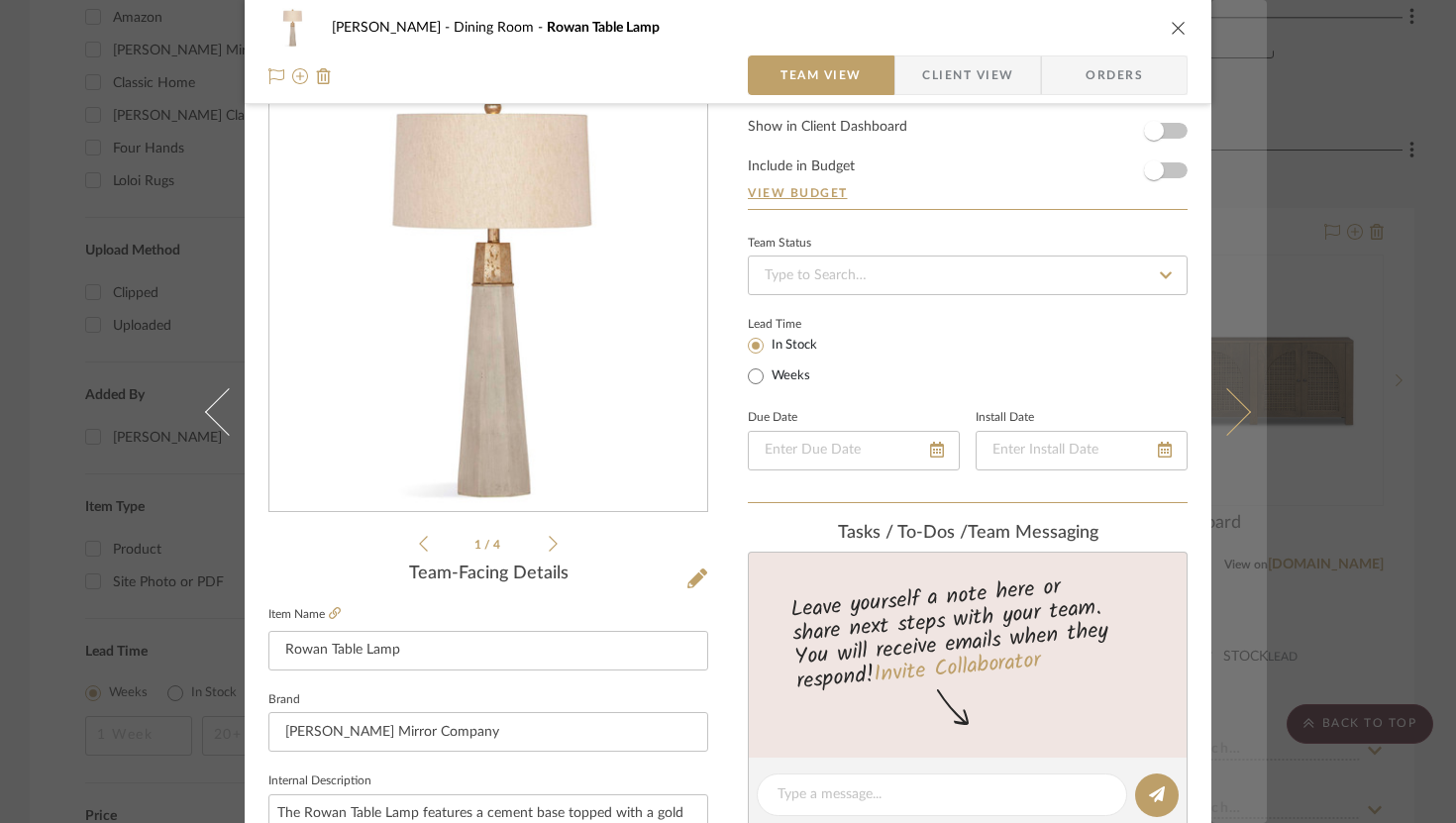 click at bounding box center (1239, 411) 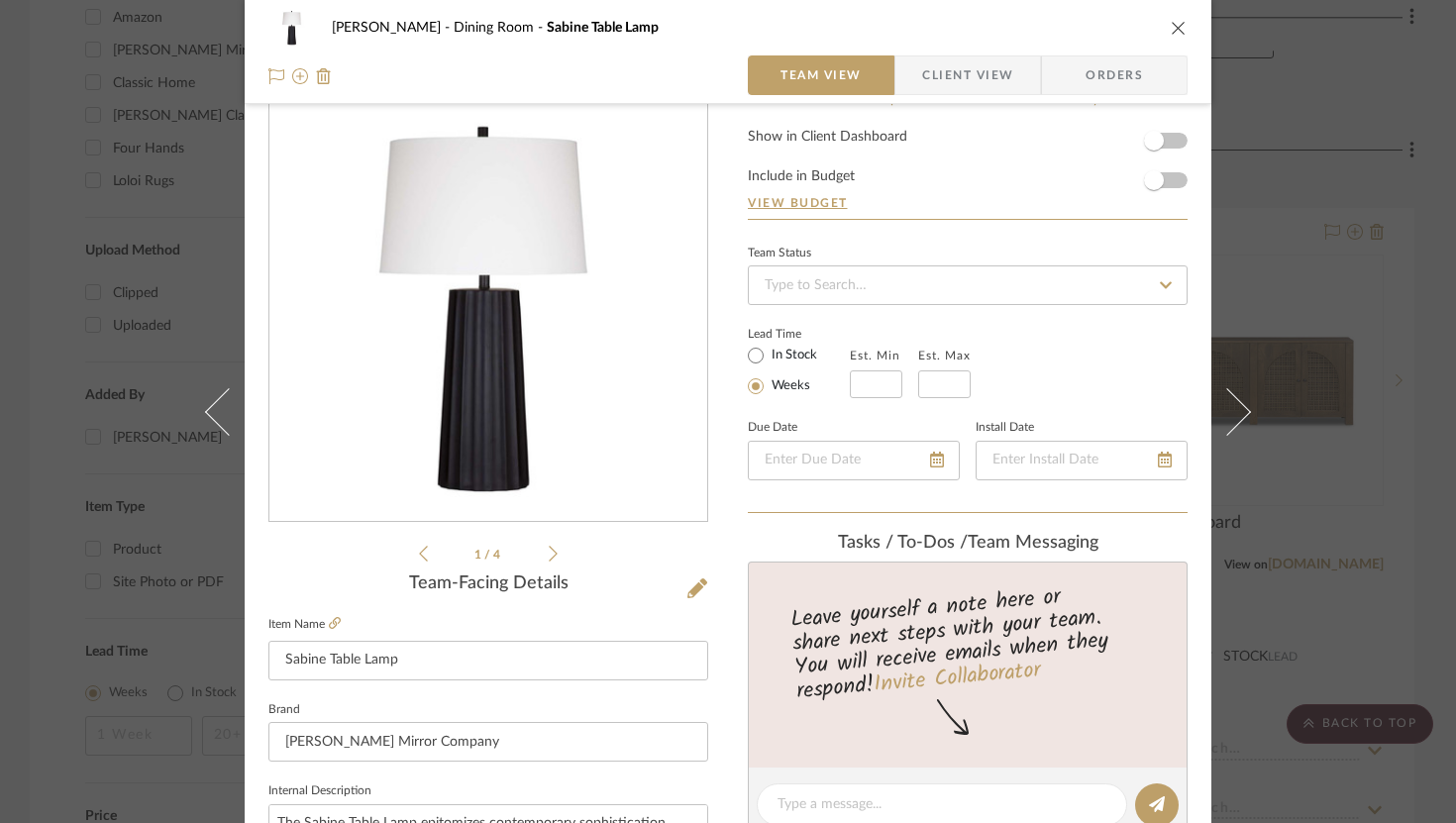 scroll, scrollTop: 54, scrollLeft: 0, axis: vertical 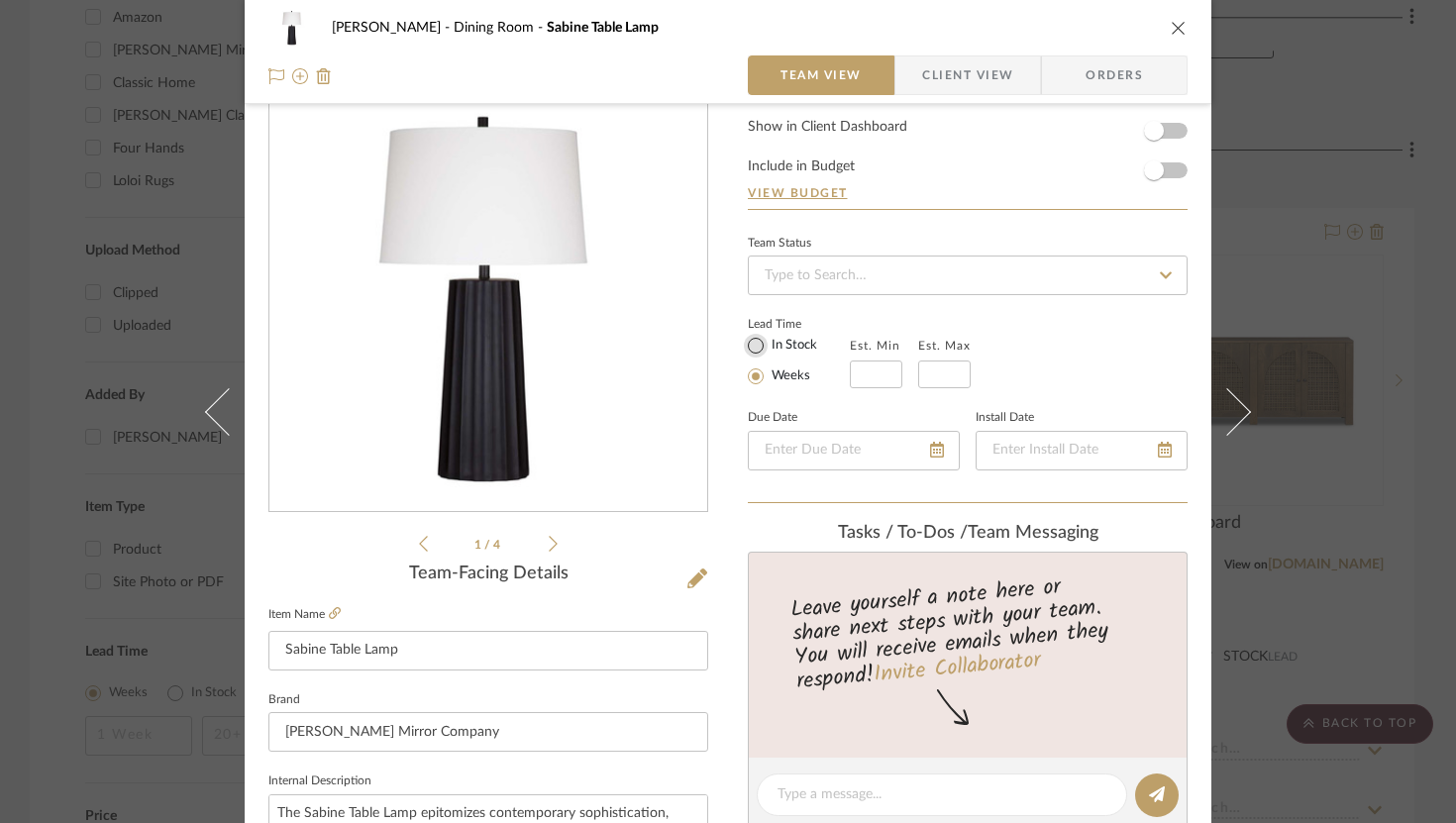 click on "In Stock" at bounding box center (756, 346) 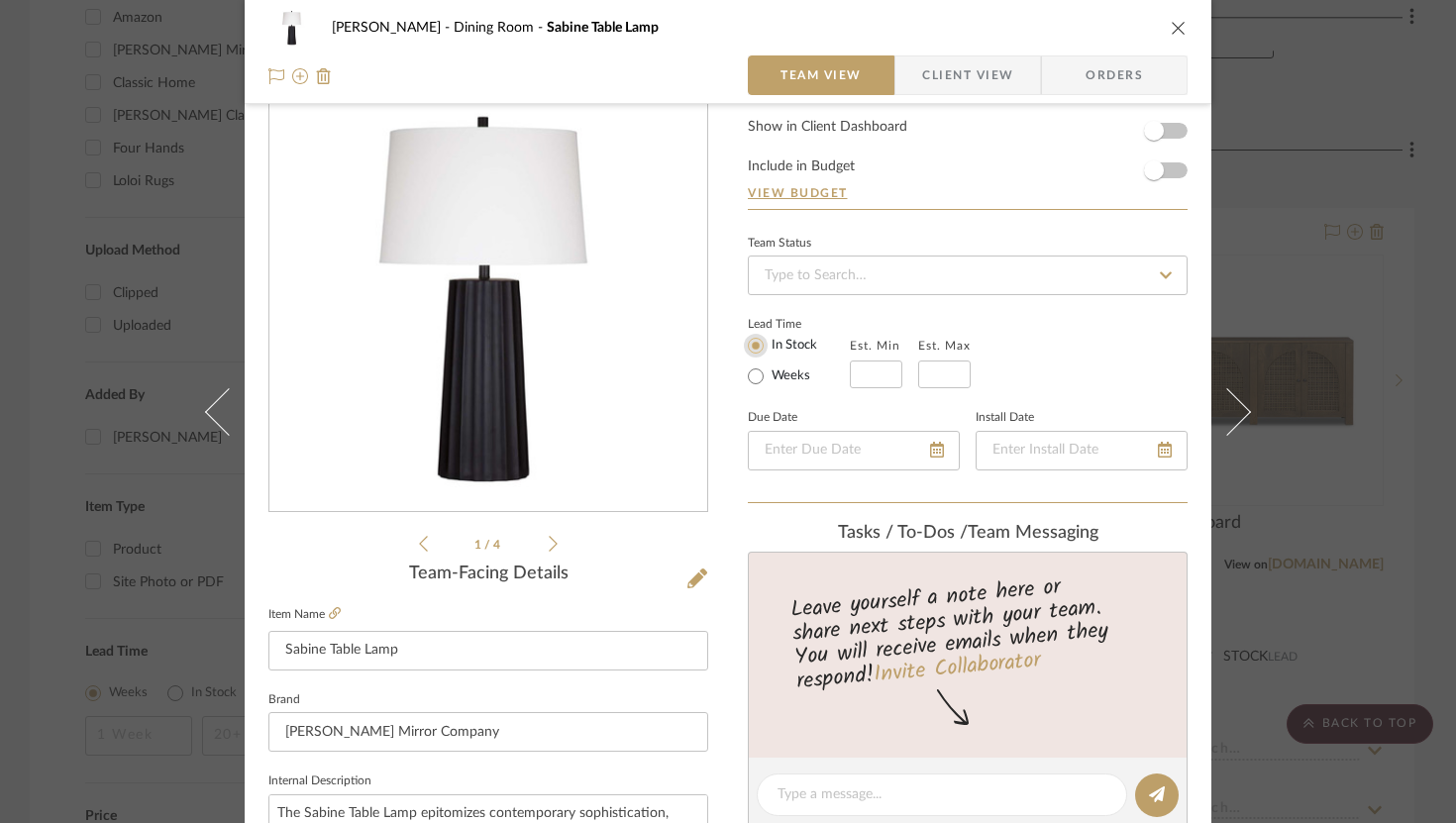 type 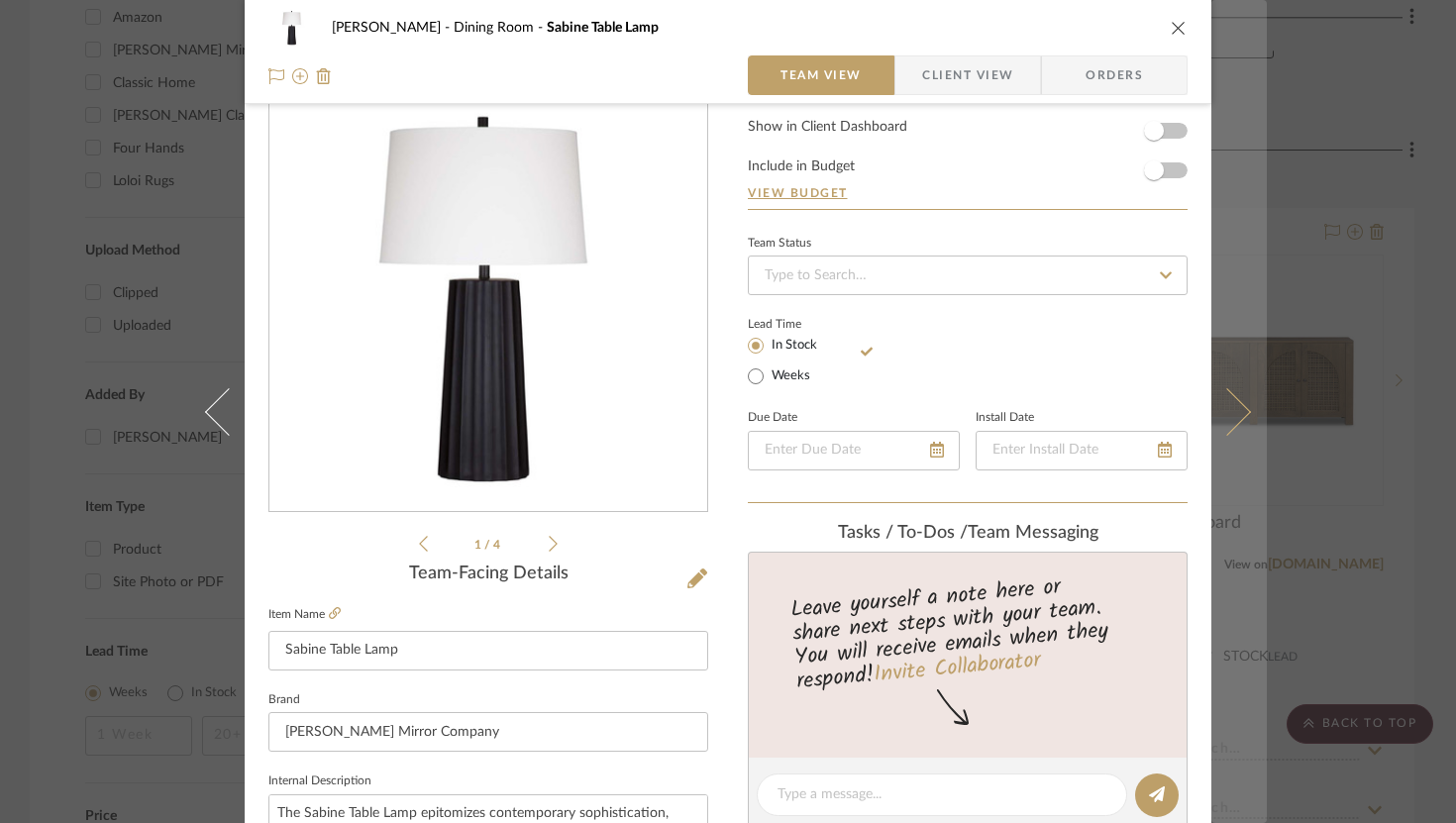click at bounding box center (1227, 411) 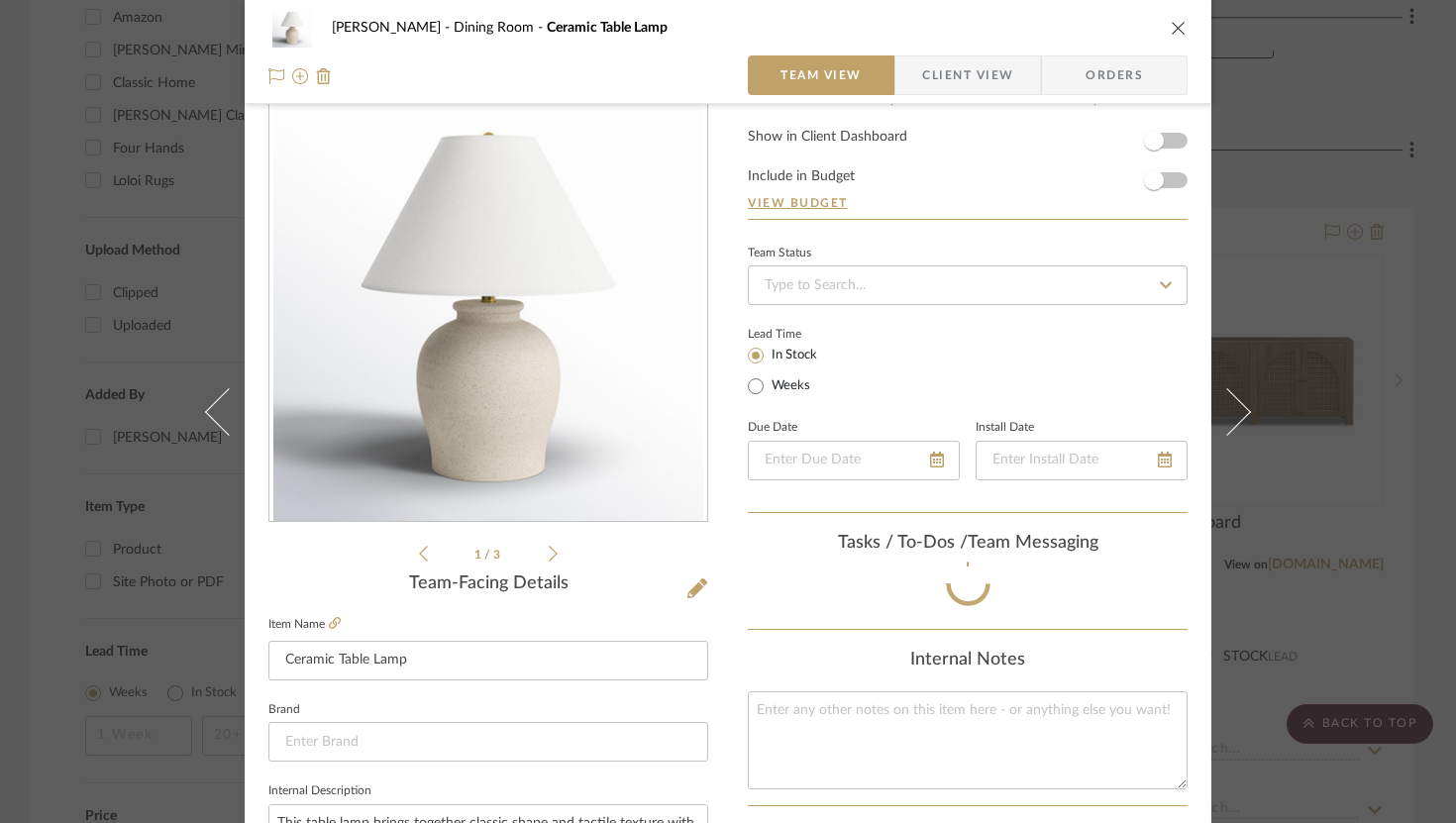 scroll, scrollTop: 54, scrollLeft: 0, axis: vertical 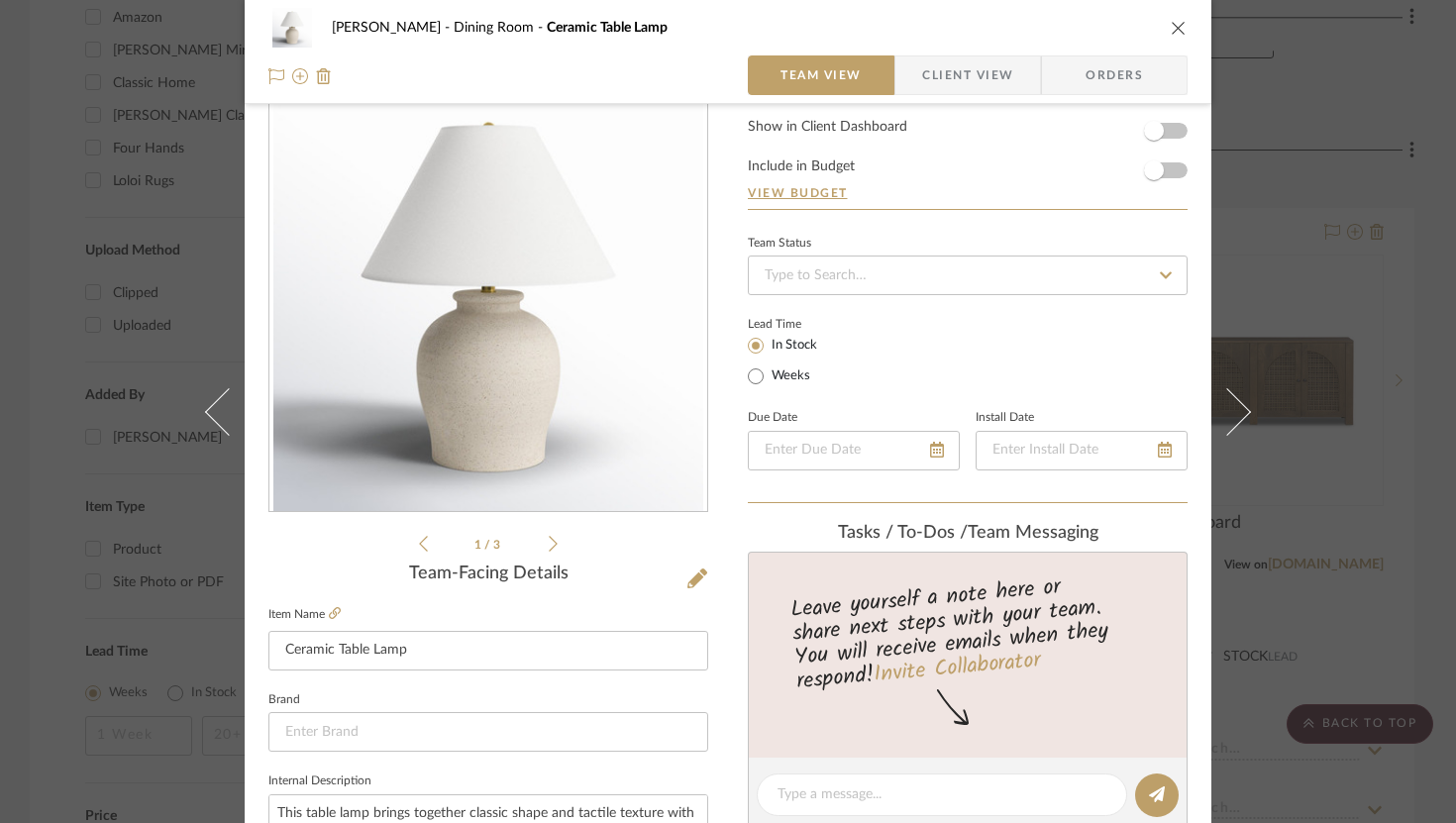 click at bounding box center [1179, 28] 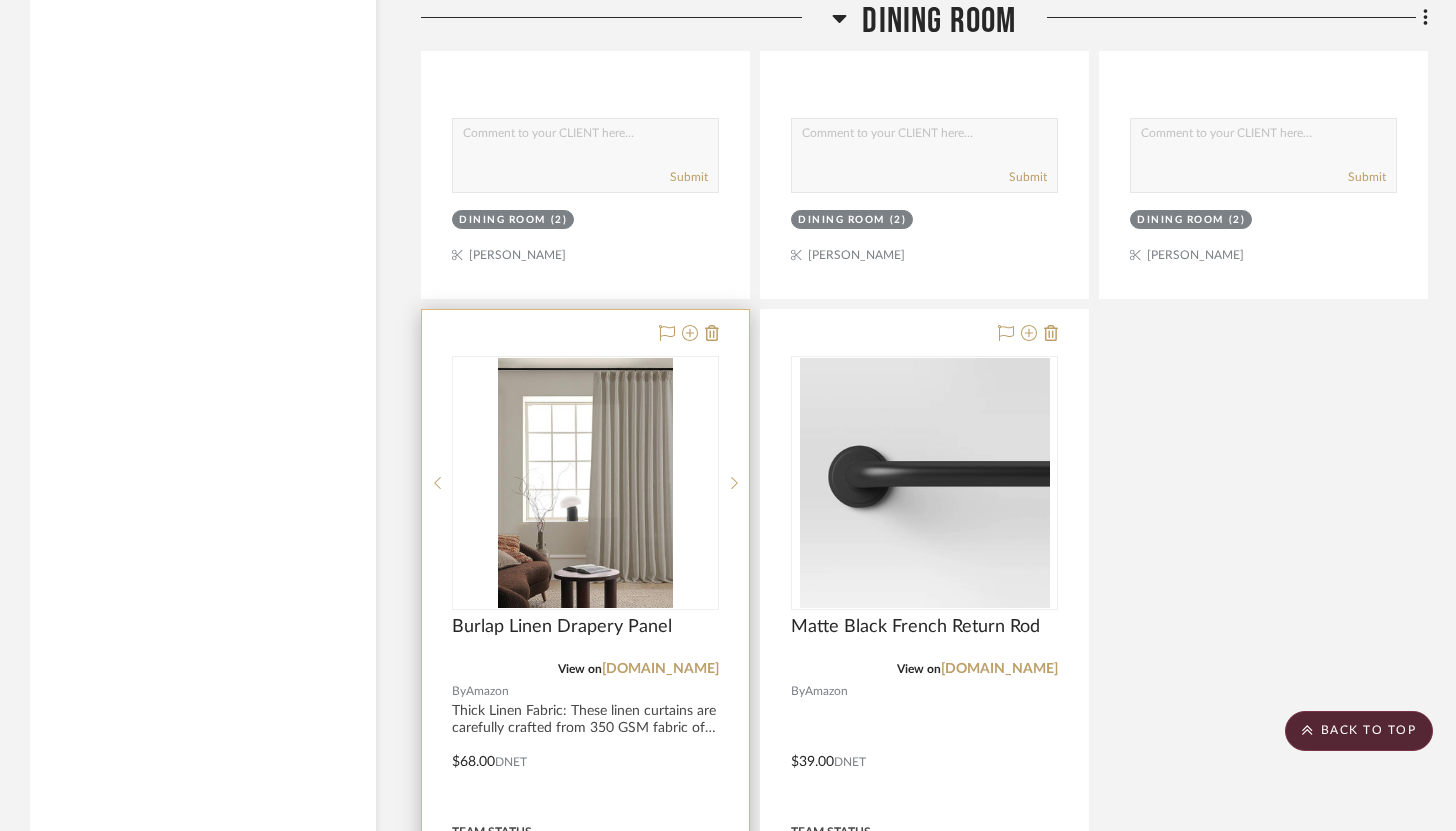 scroll, scrollTop: 3214, scrollLeft: 0, axis: vertical 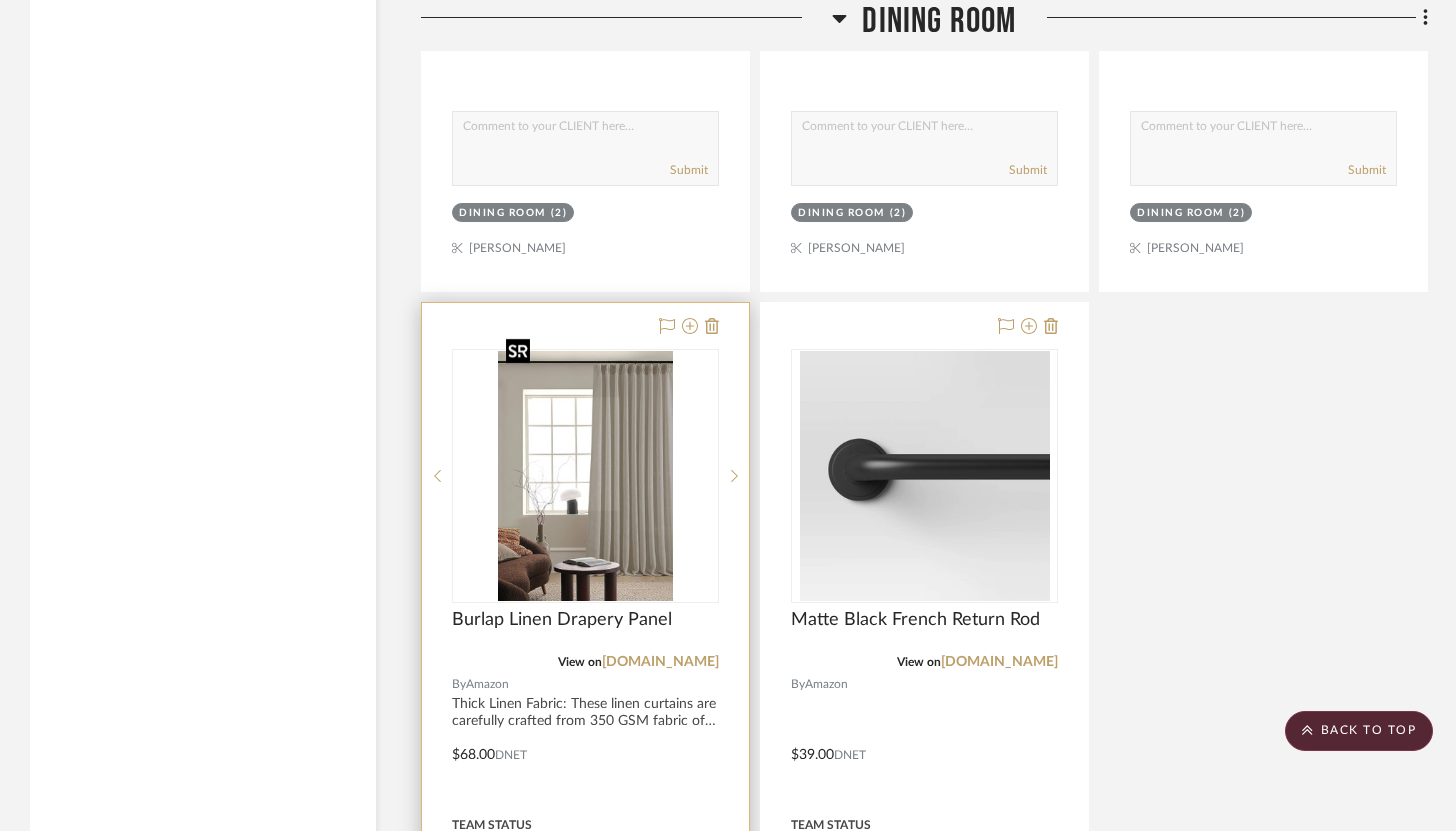 click at bounding box center [585, 476] 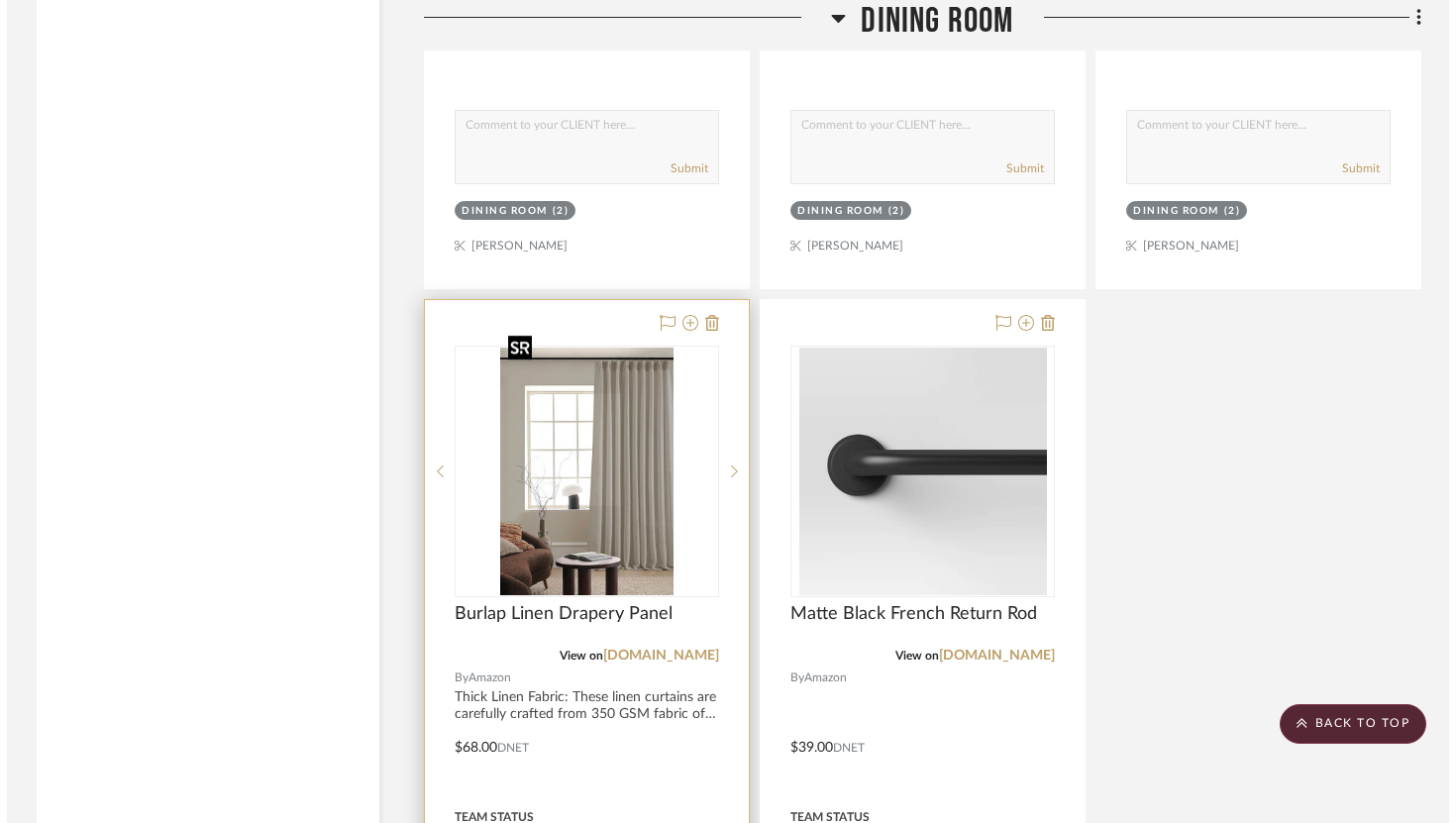 scroll, scrollTop: 0, scrollLeft: 0, axis: both 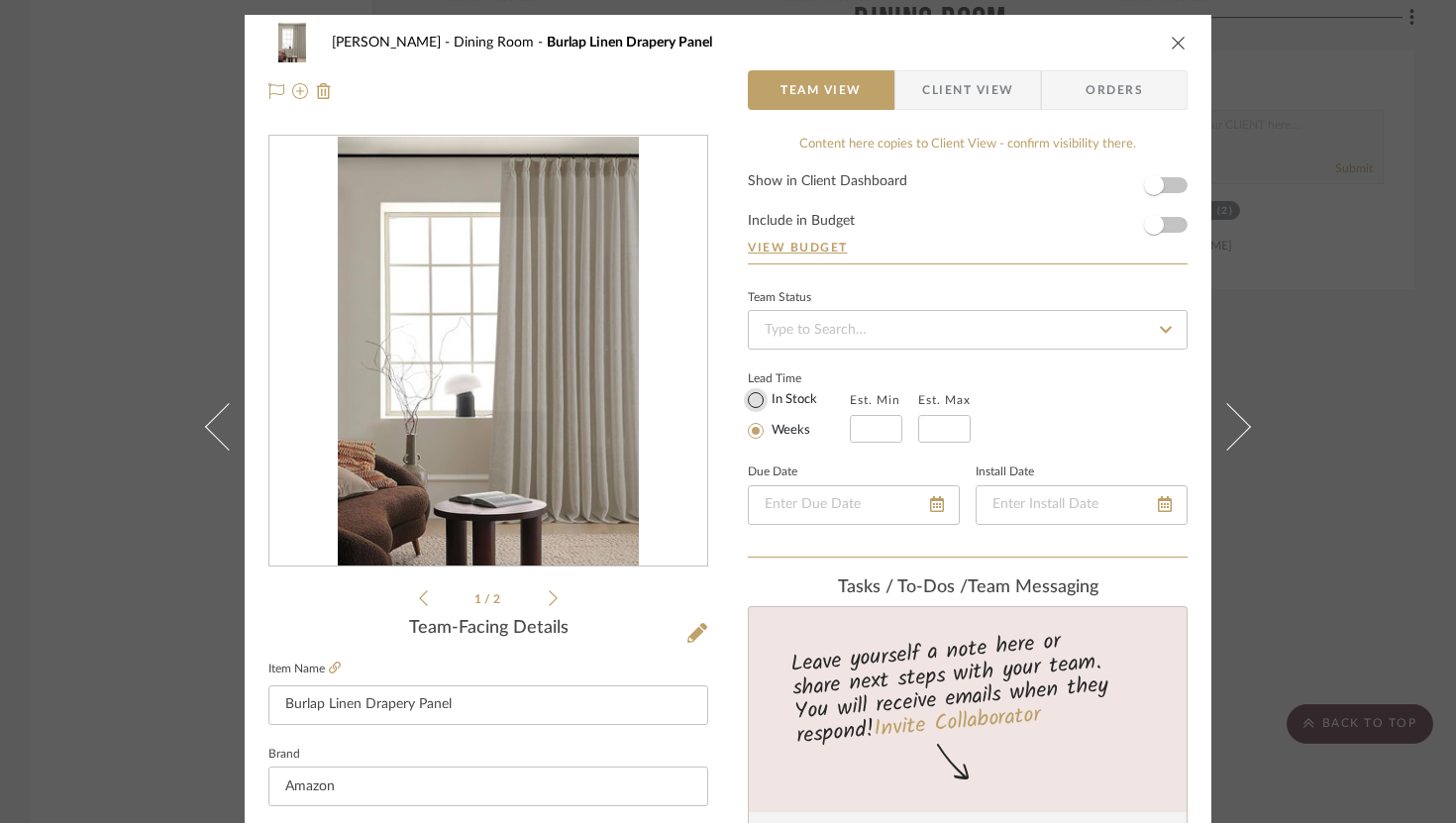 click on "In Stock" at bounding box center [756, 400] 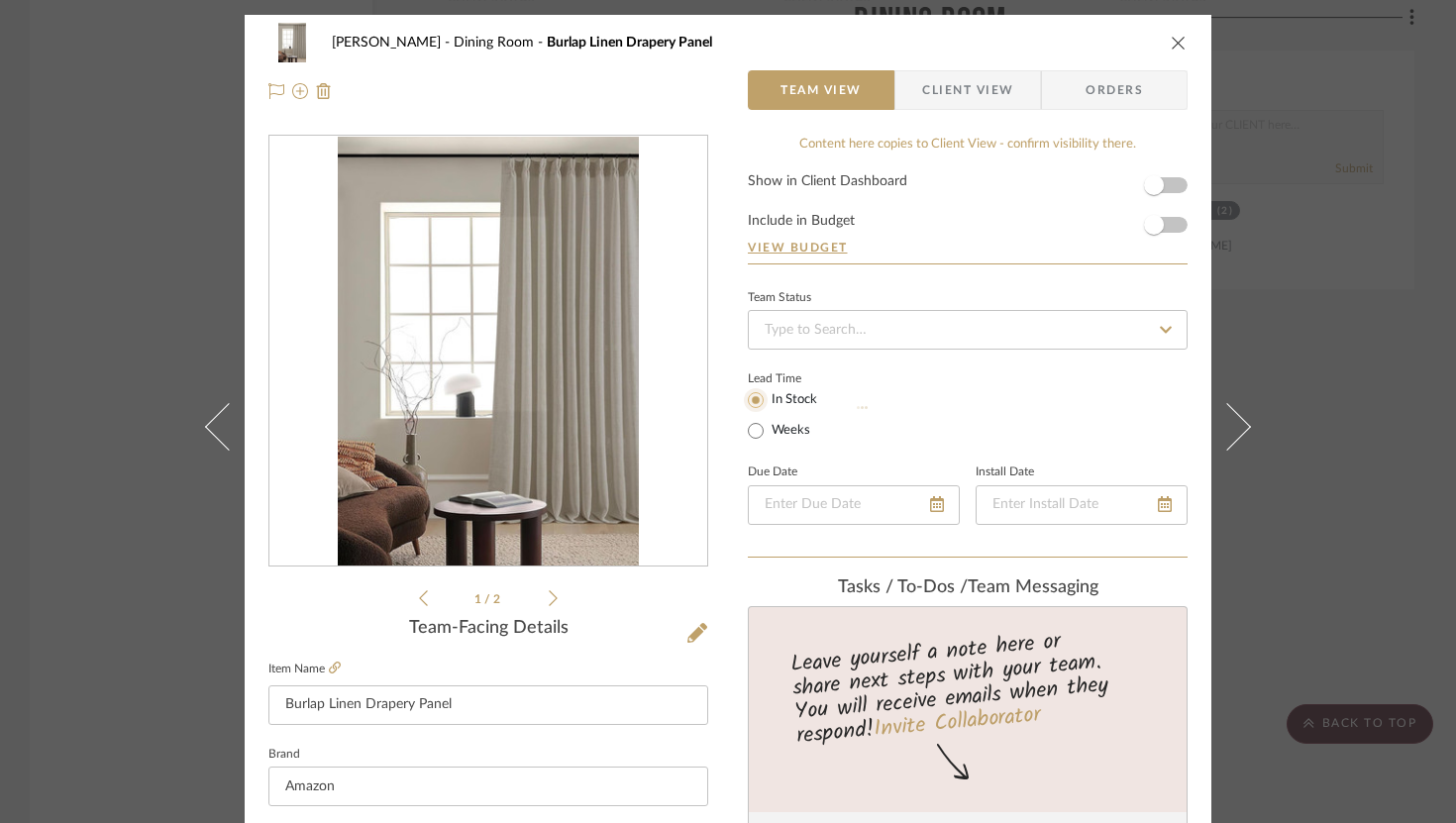 type 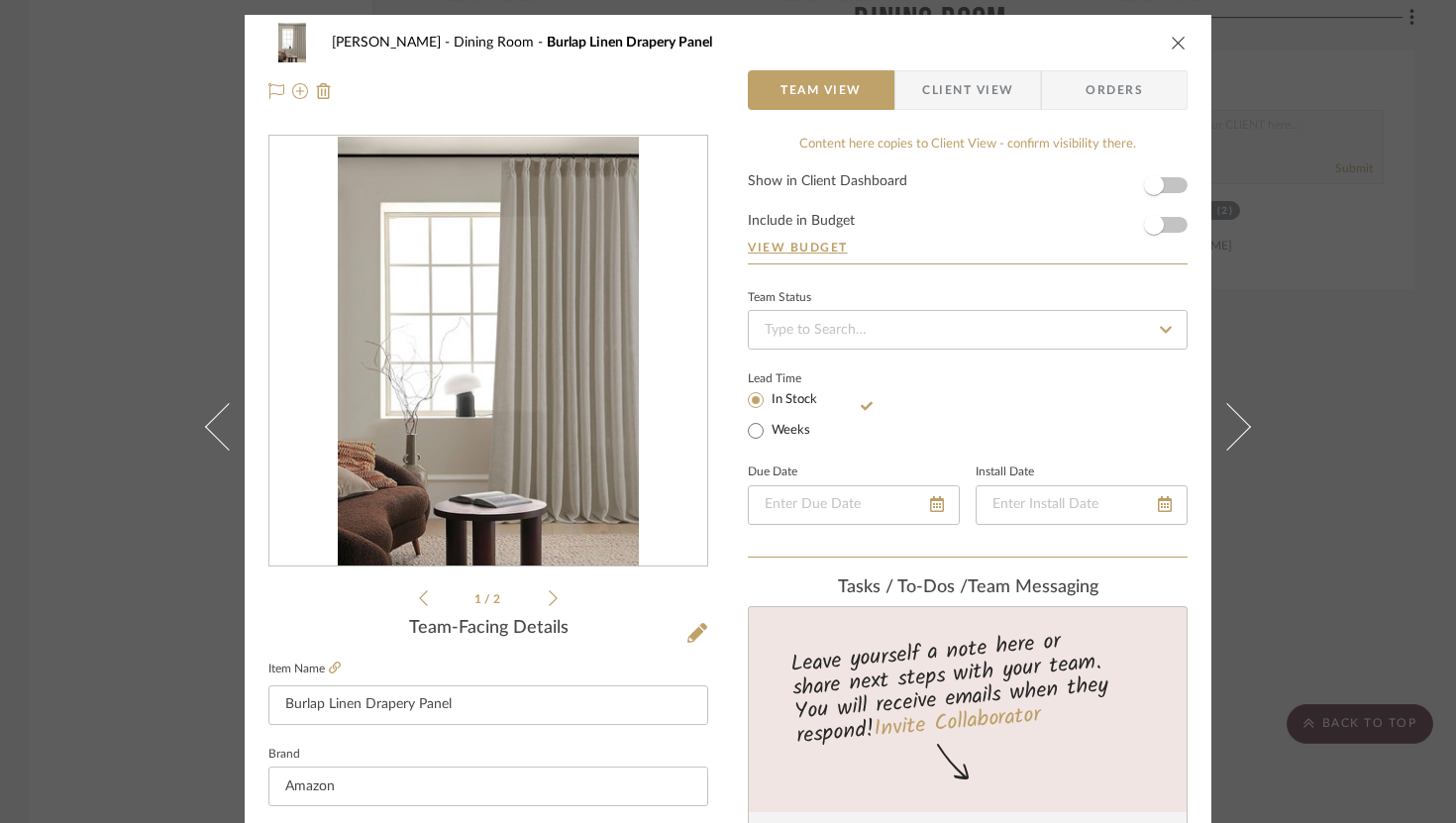click at bounding box center (1227, 426) 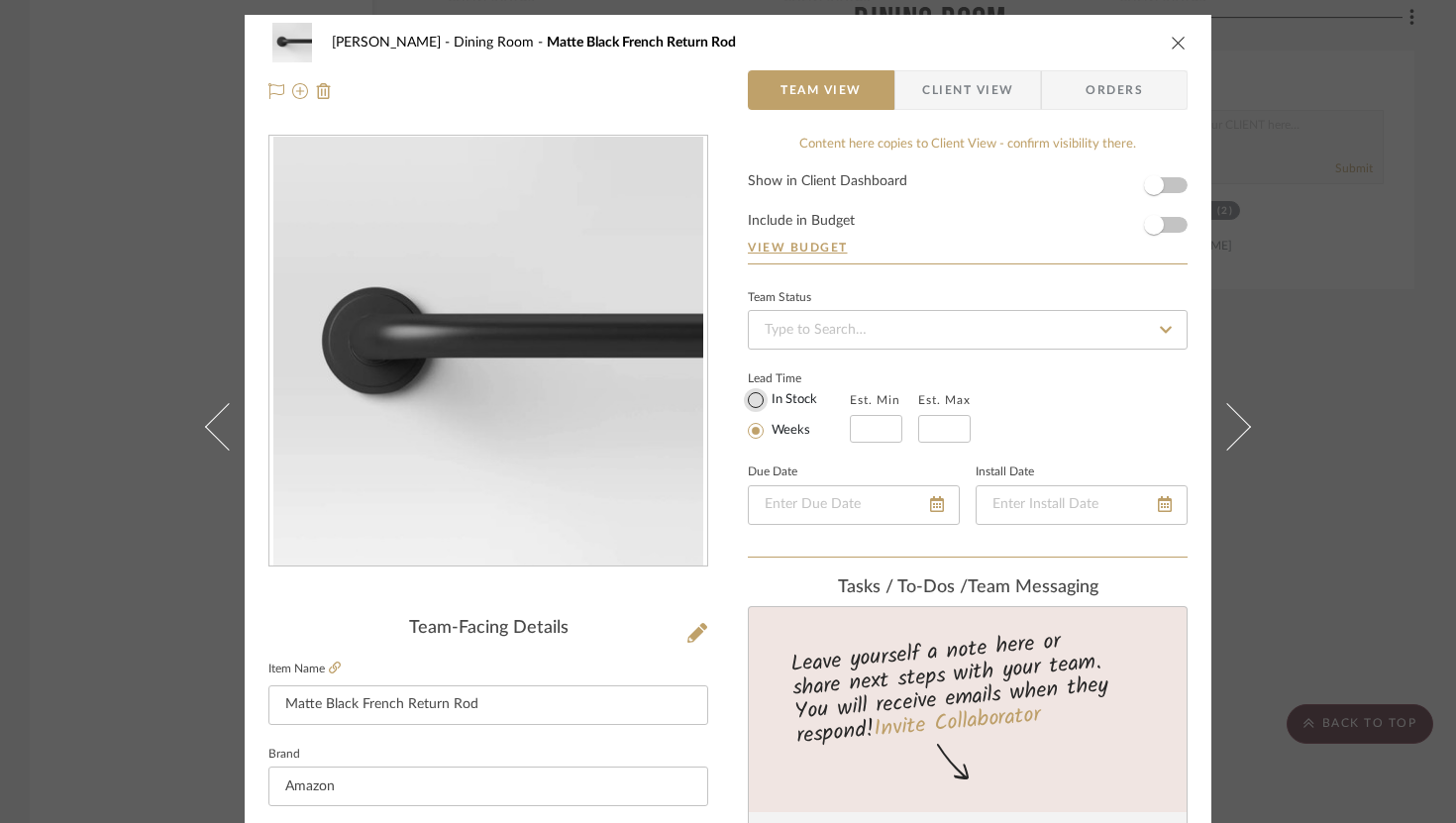 click on "In Stock" at bounding box center [756, 400] 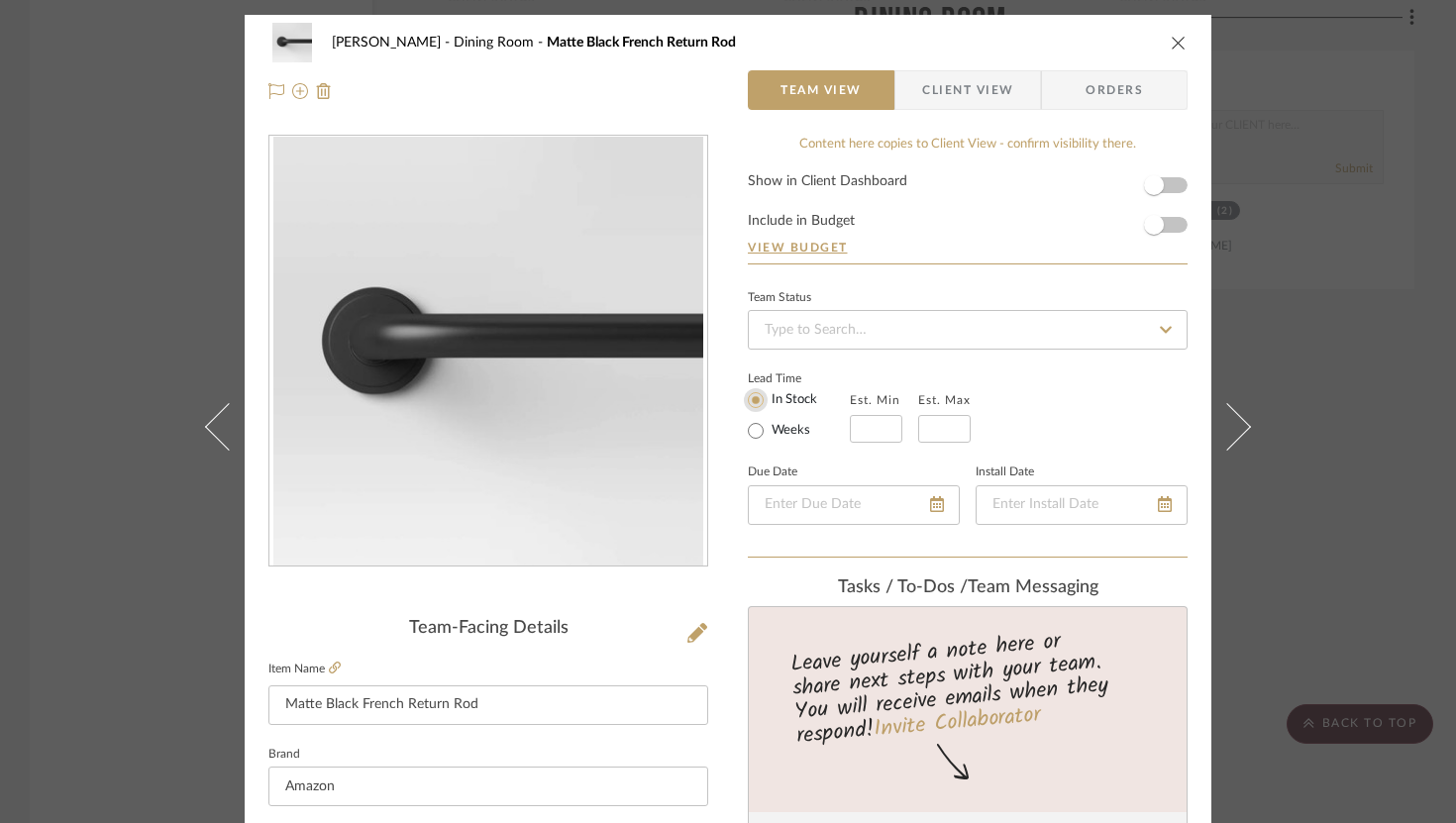 type 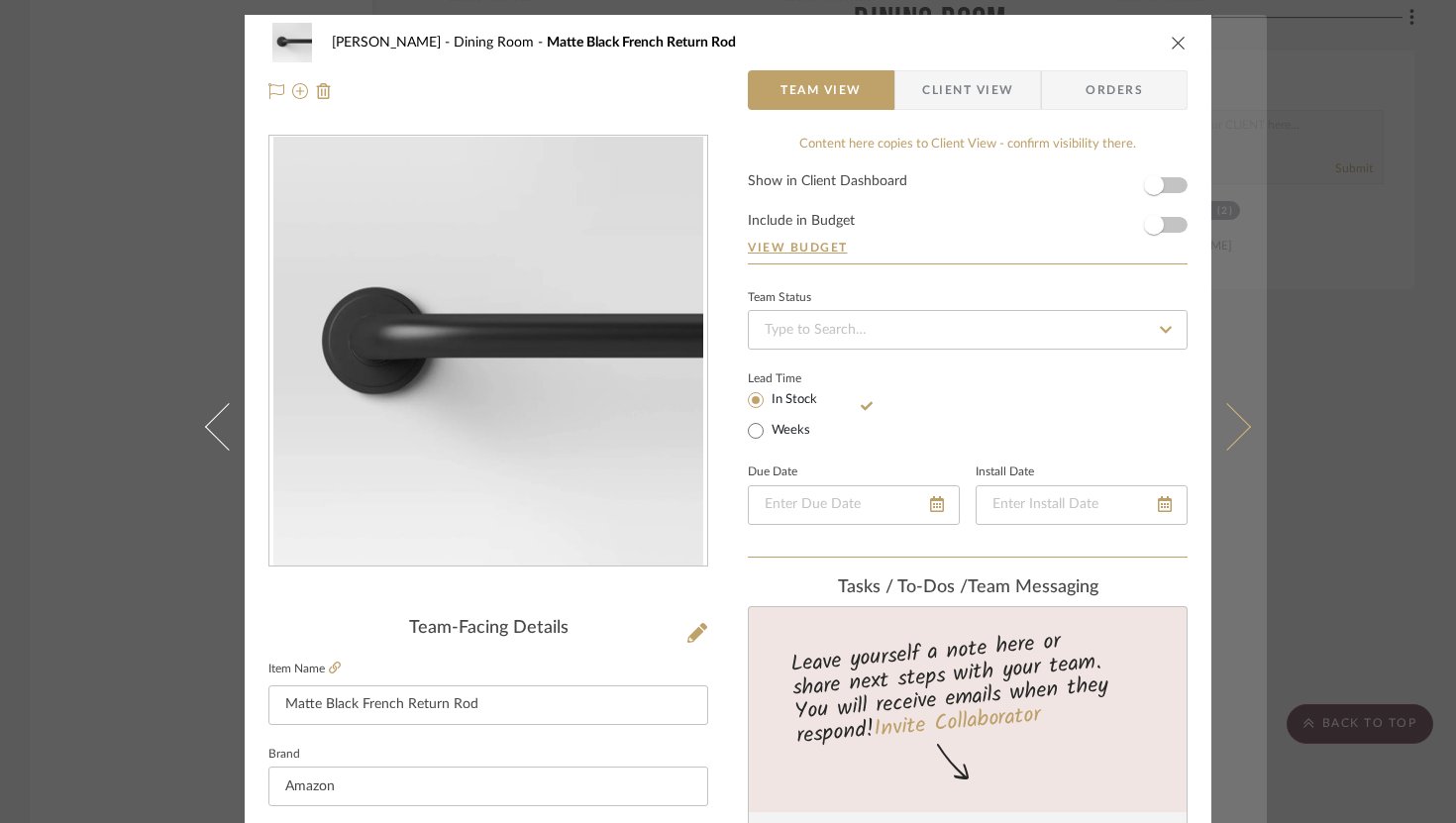 click at bounding box center (1227, 426) 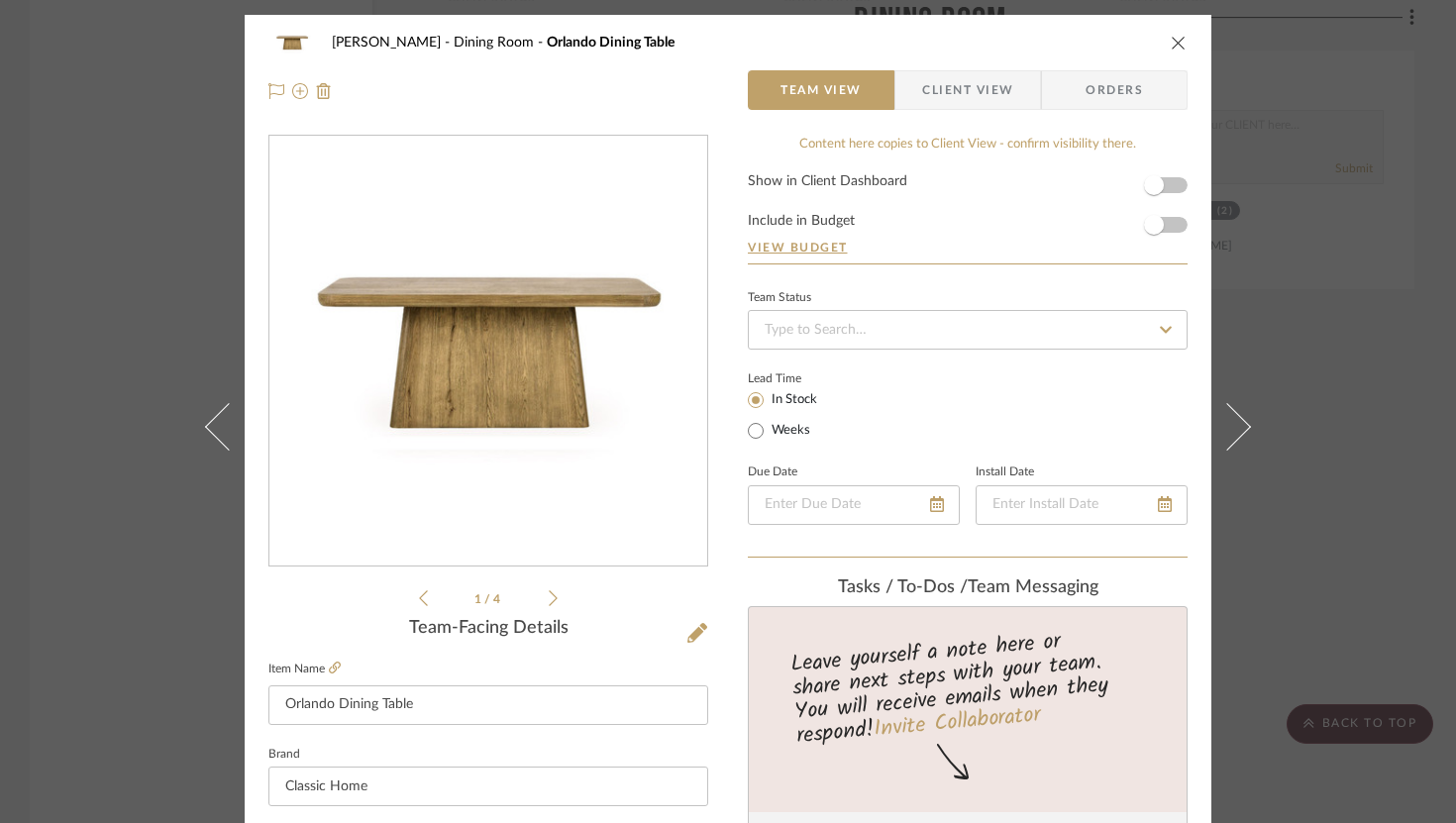 click at bounding box center (1179, 43) 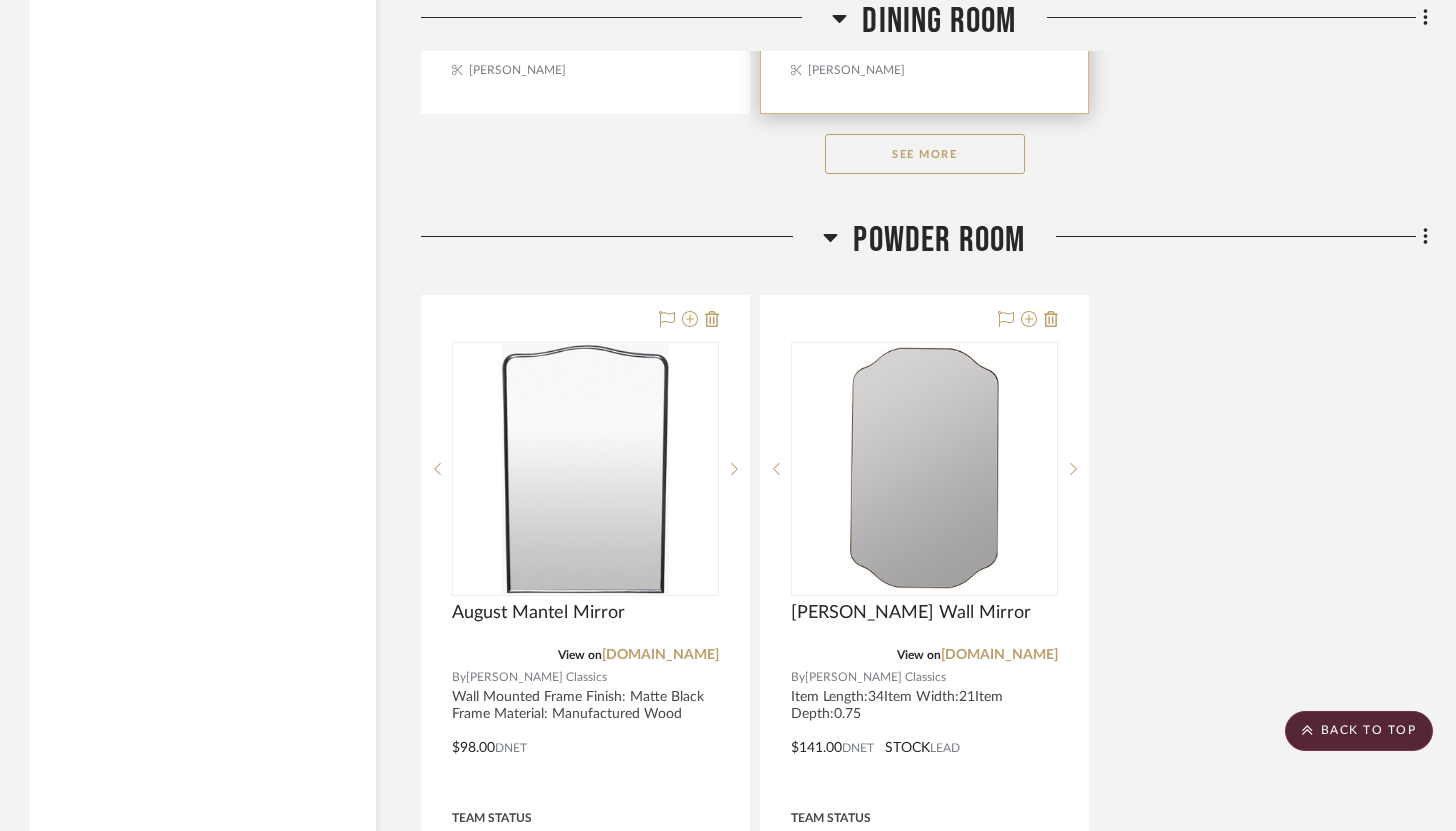 scroll, scrollTop: 4275, scrollLeft: 0, axis: vertical 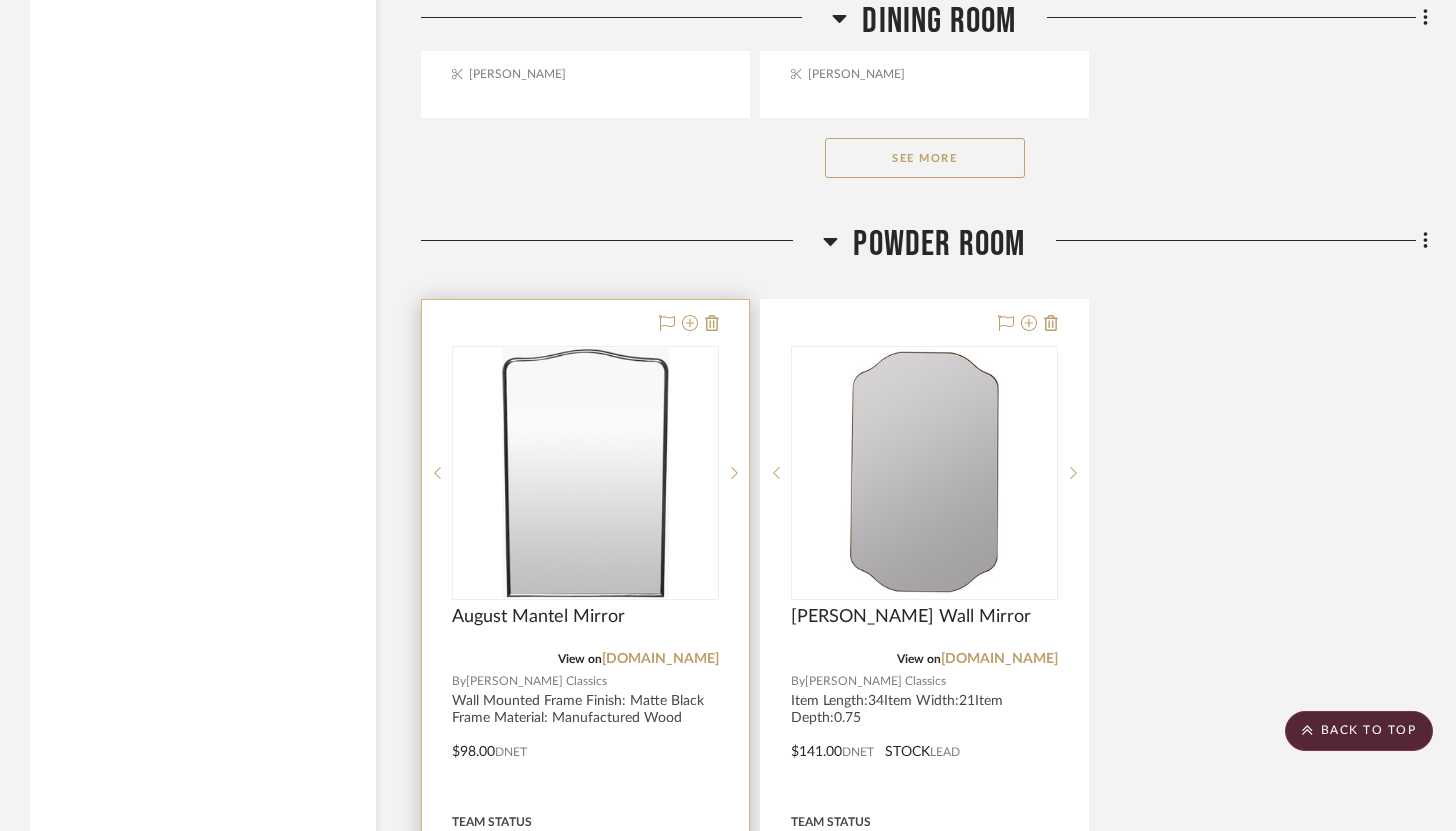 click at bounding box center (585, 737) 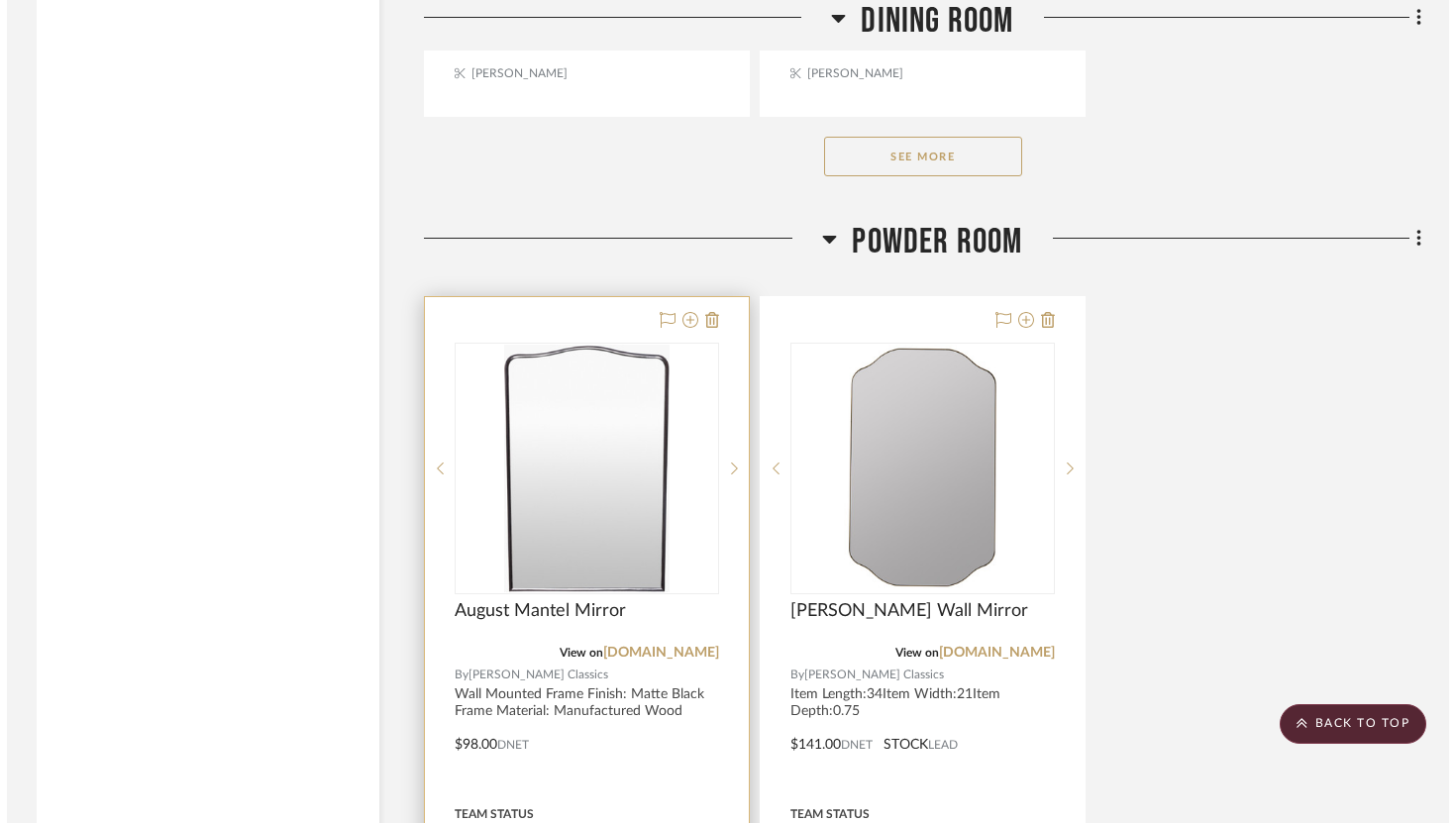 scroll, scrollTop: 0, scrollLeft: 0, axis: both 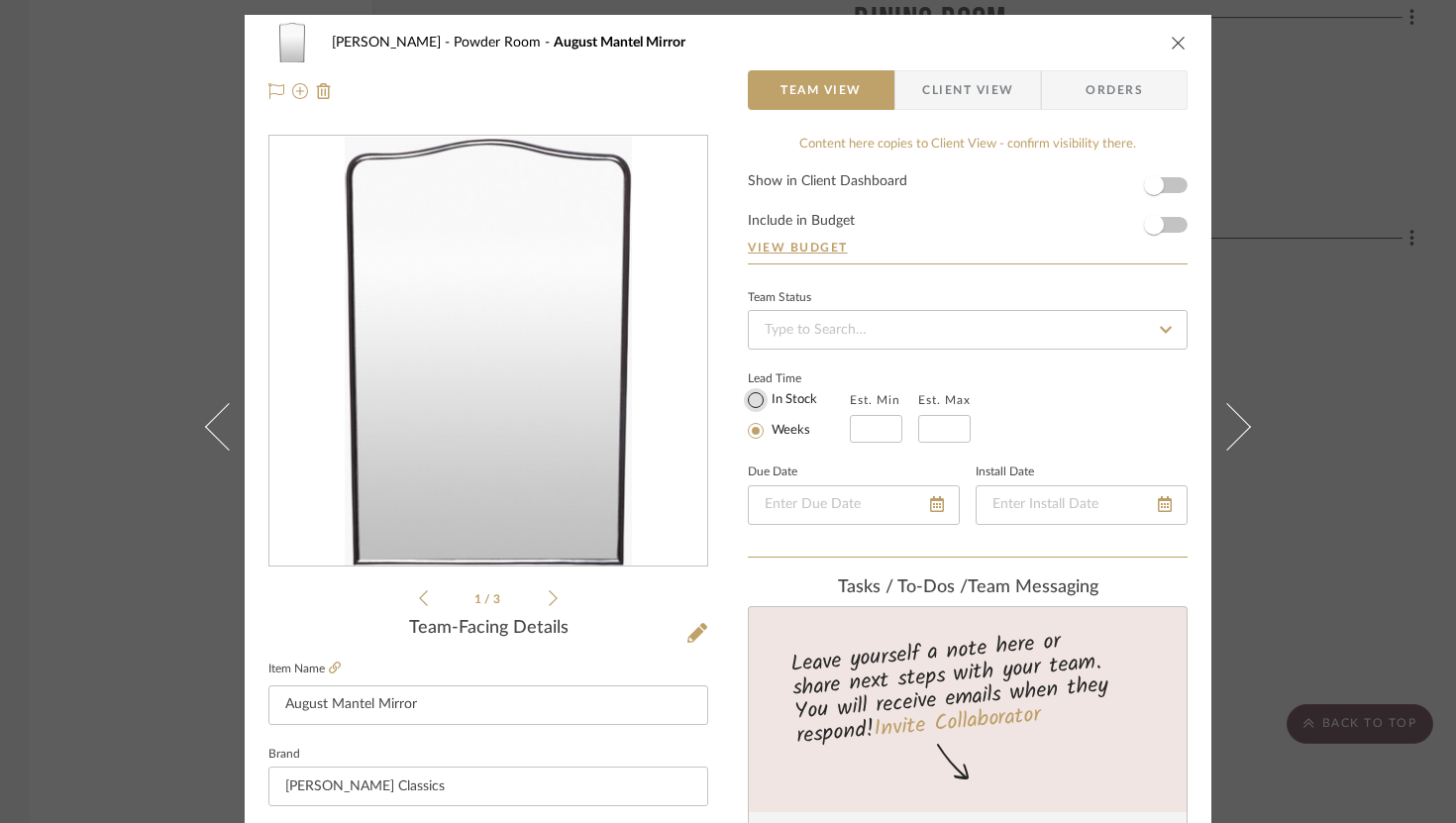 click on "In Stock" at bounding box center (756, 400) 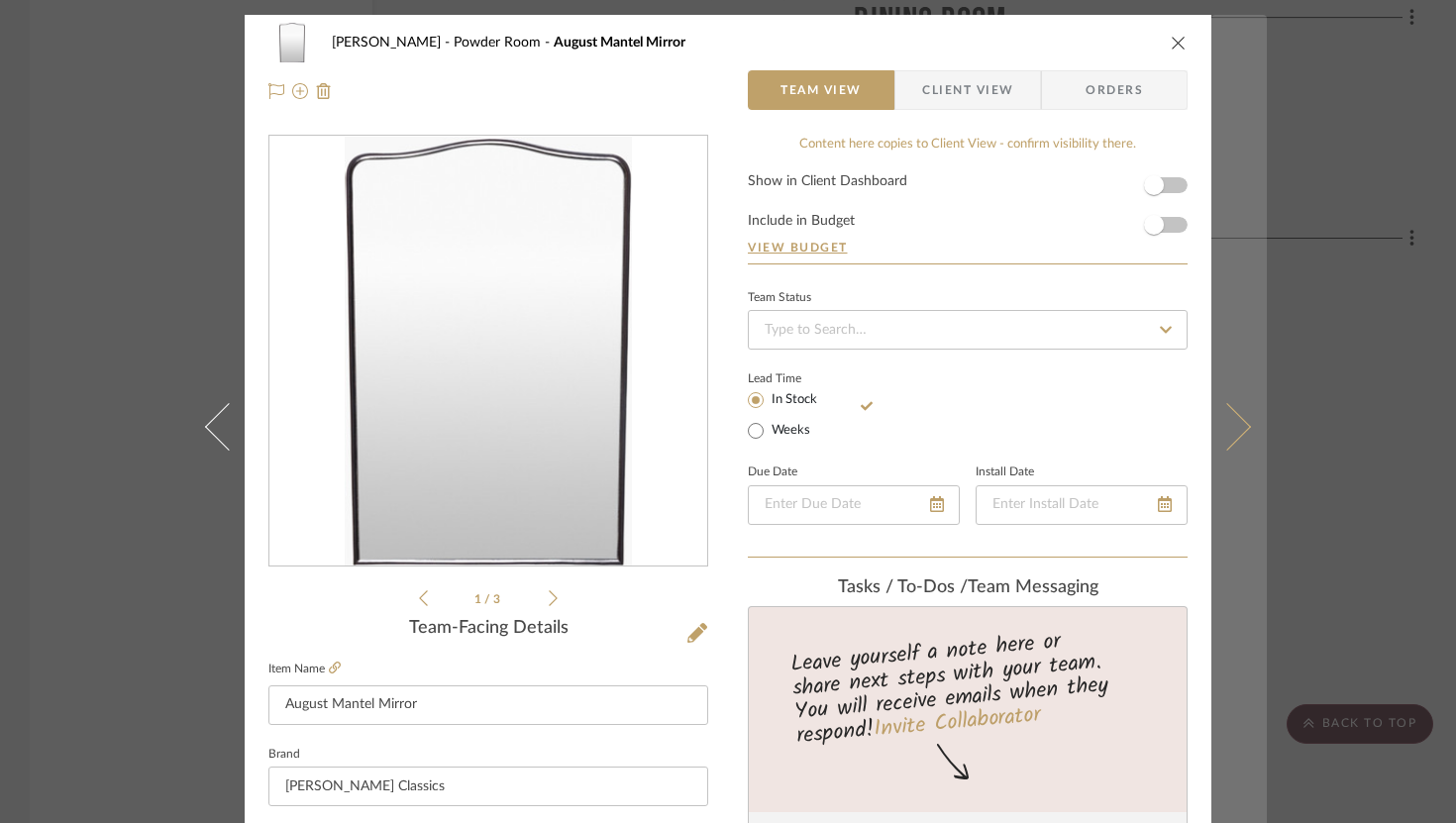 click at bounding box center (1227, 426) 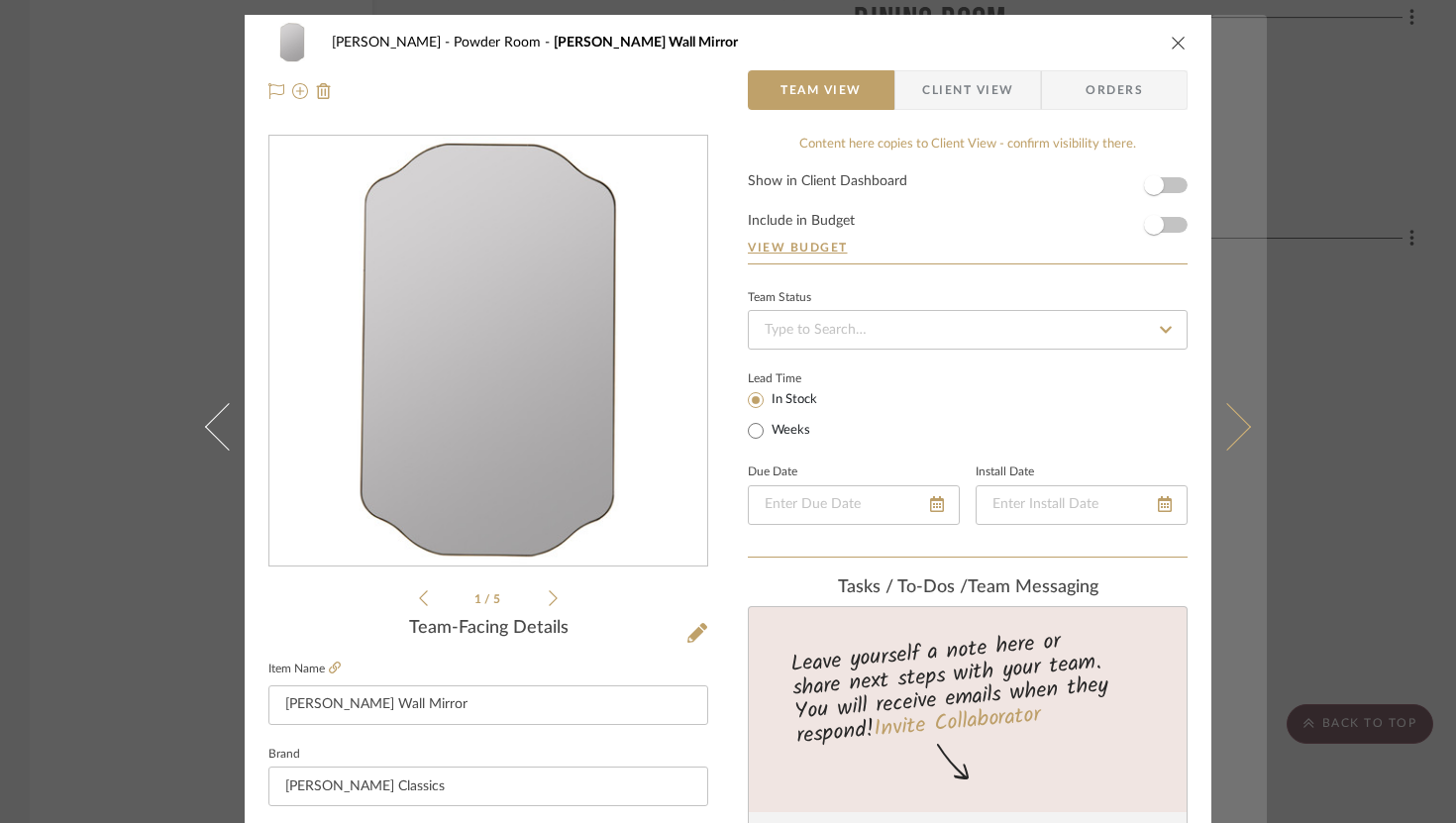 click at bounding box center (1227, 426) 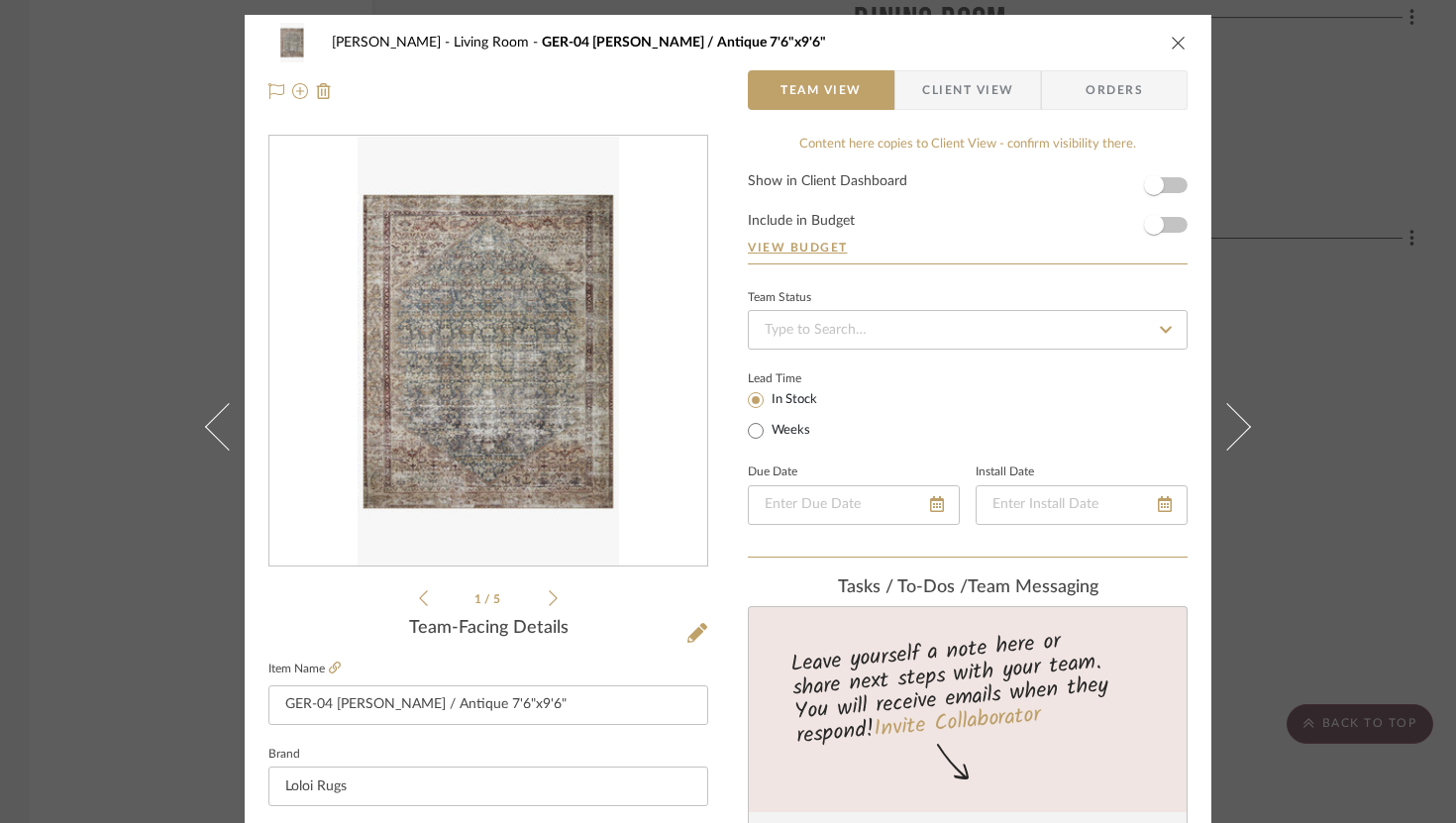 click on "[PERSON_NAME] Living Room GER-04 [PERSON_NAME] / Antique 7'6"x9'6"" at bounding box center [728, 43] 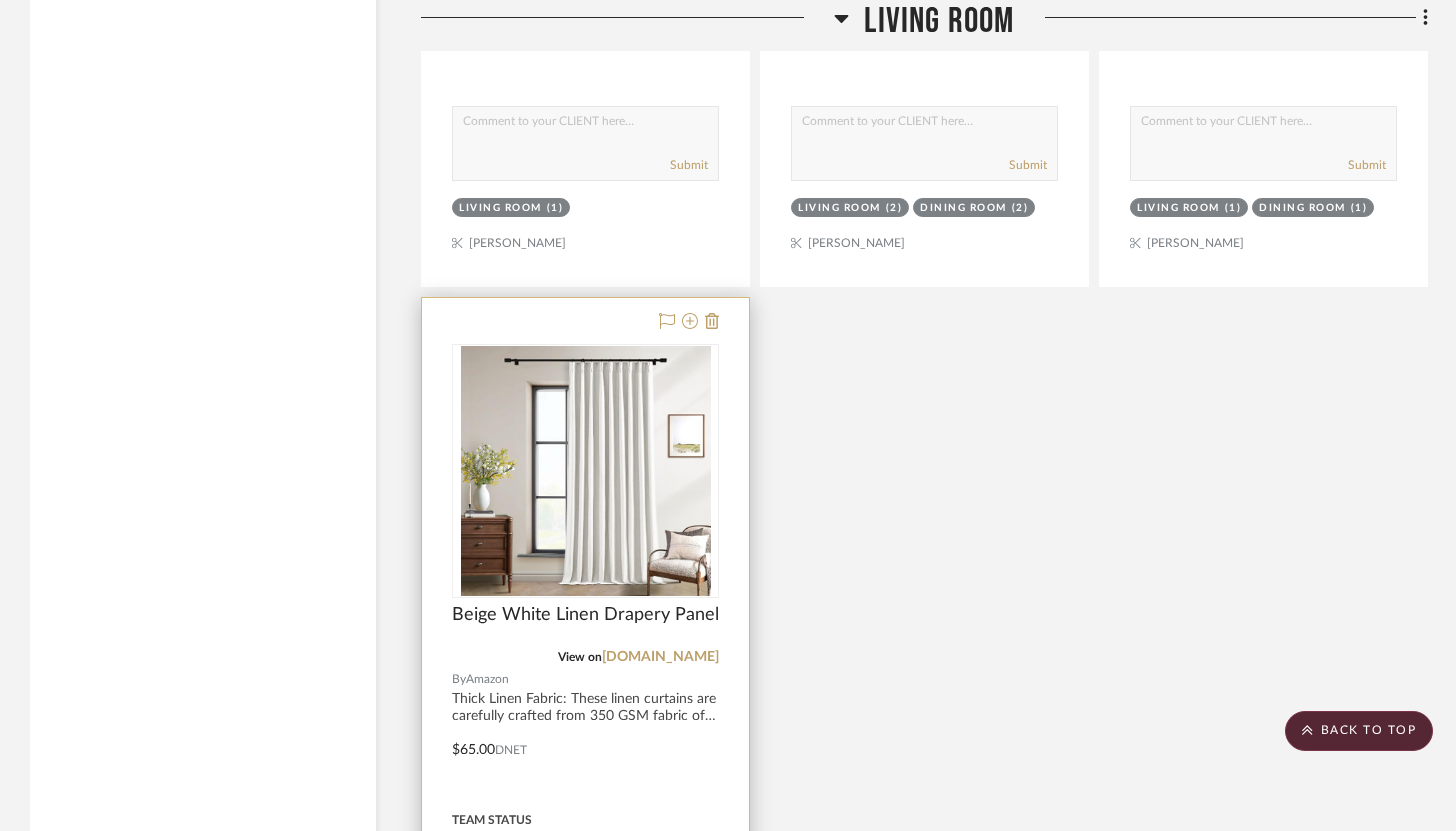 scroll, scrollTop: 6123, scrollLeft: 0, axis: vertical 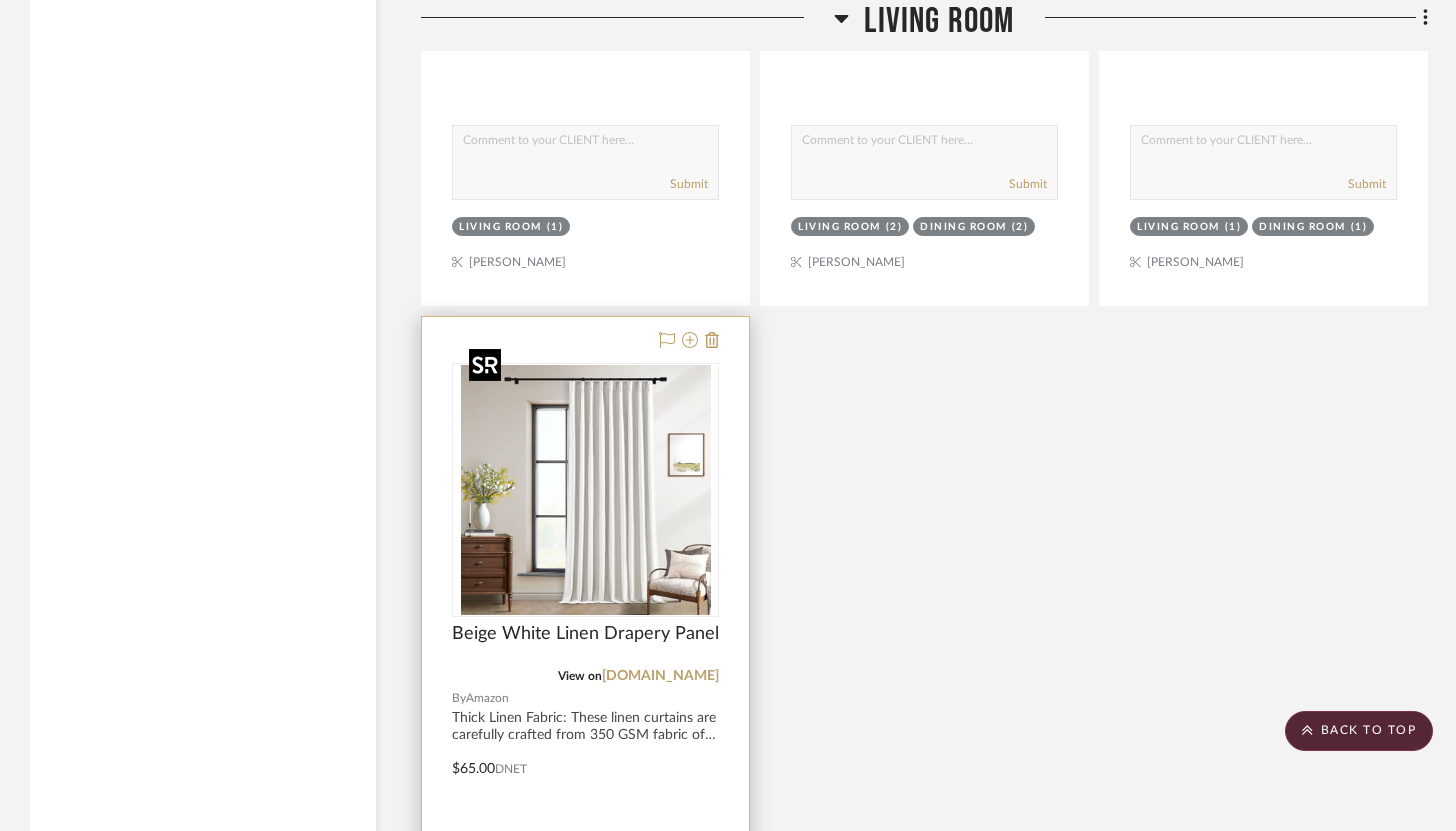 click at bounding box center (0, 0) 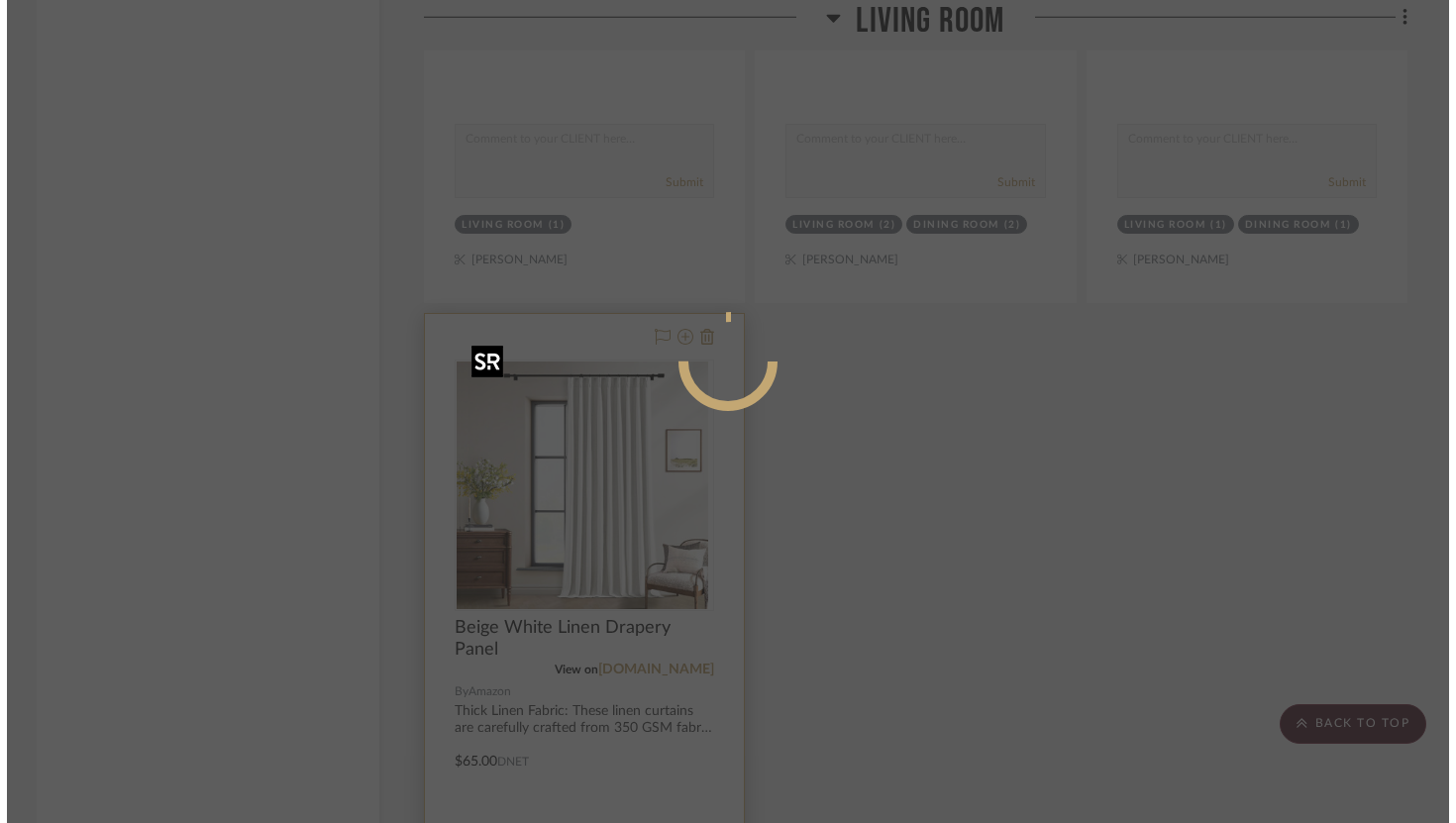 scroll, scrollTop: 0, scrollLeft: 0, axis: both 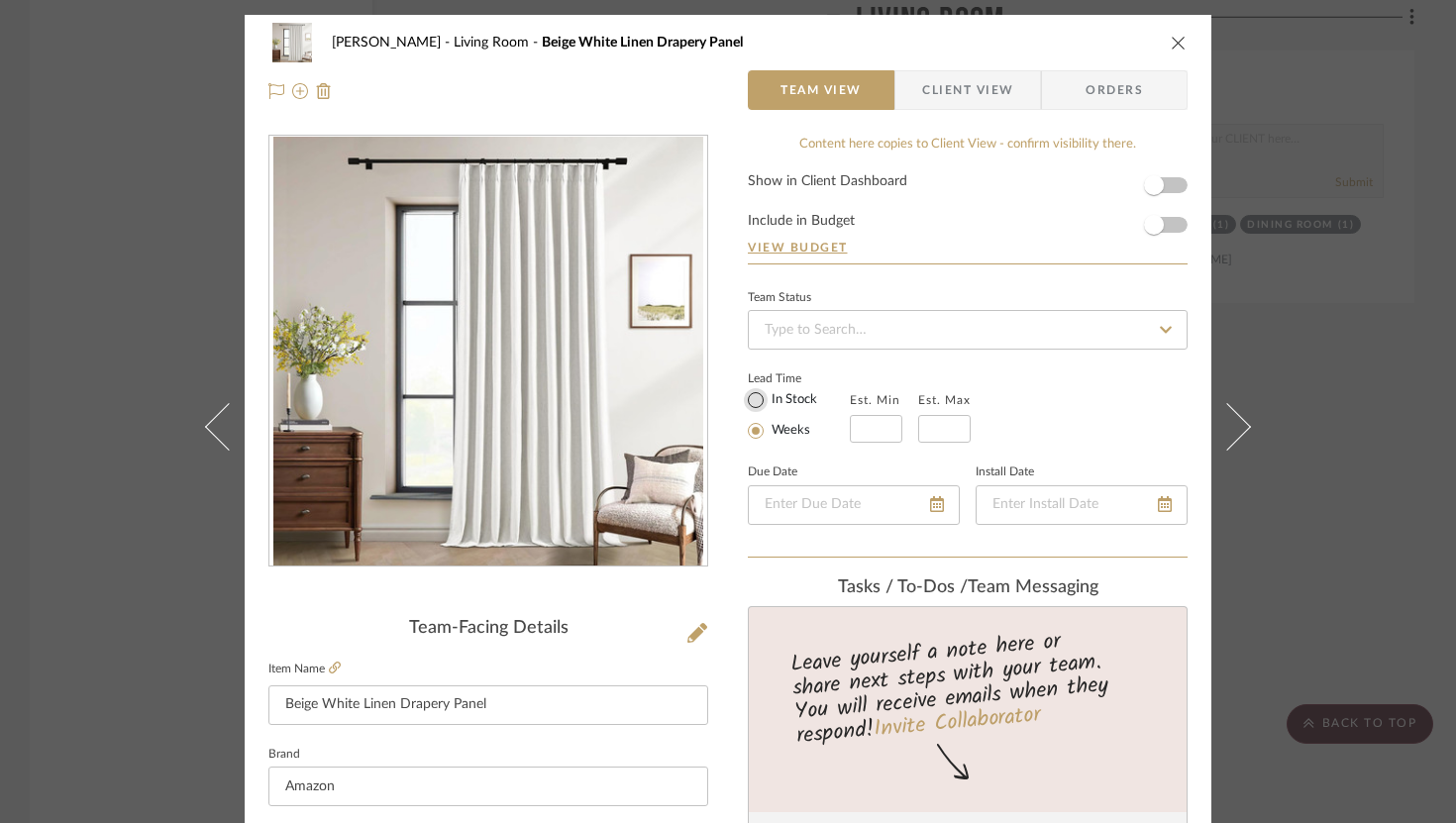 click on "In Stock" at bounding box center [756, 400] 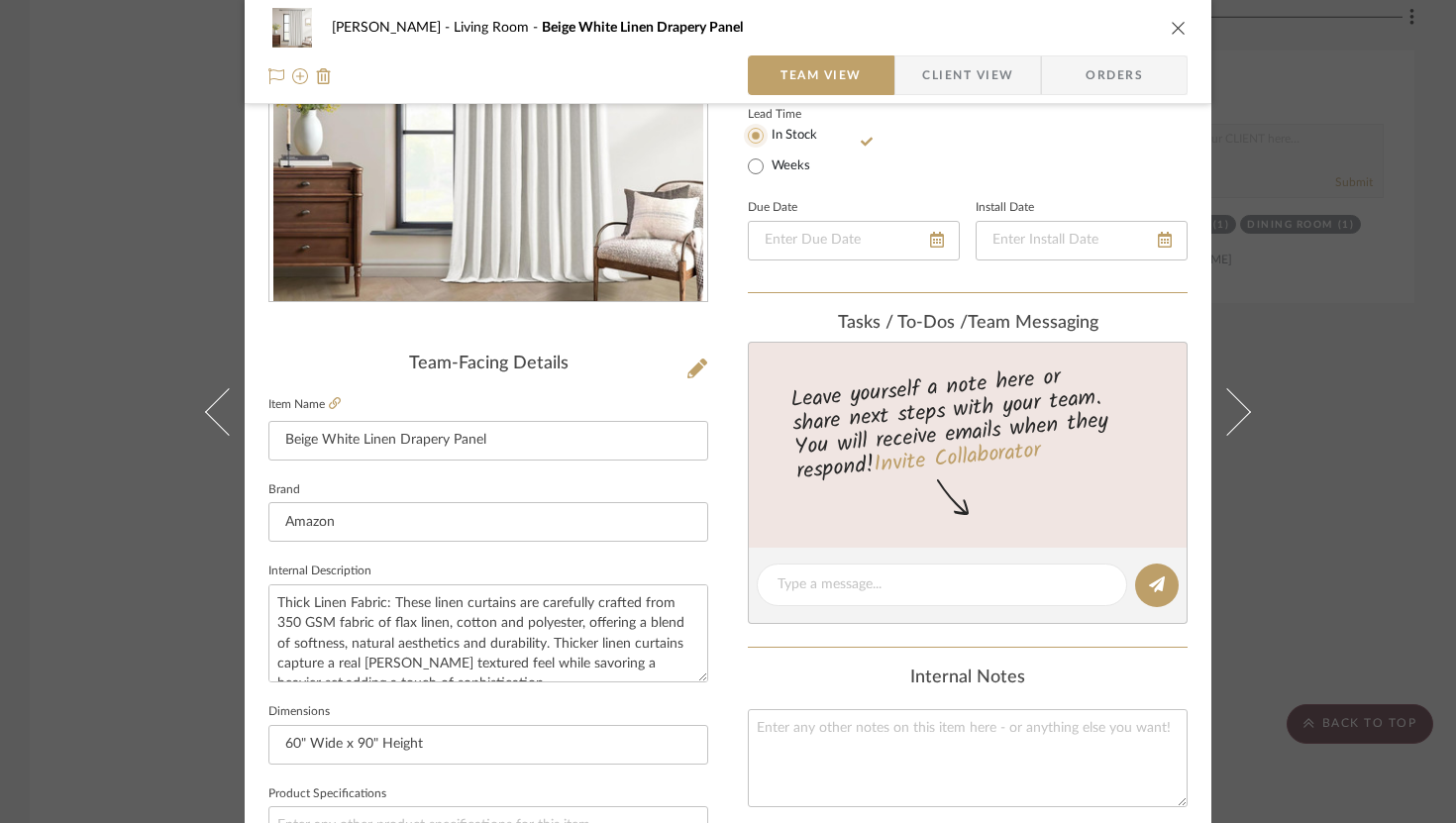 scroll, scrollTop: 330, scrollLeft: 0, axis: vertical 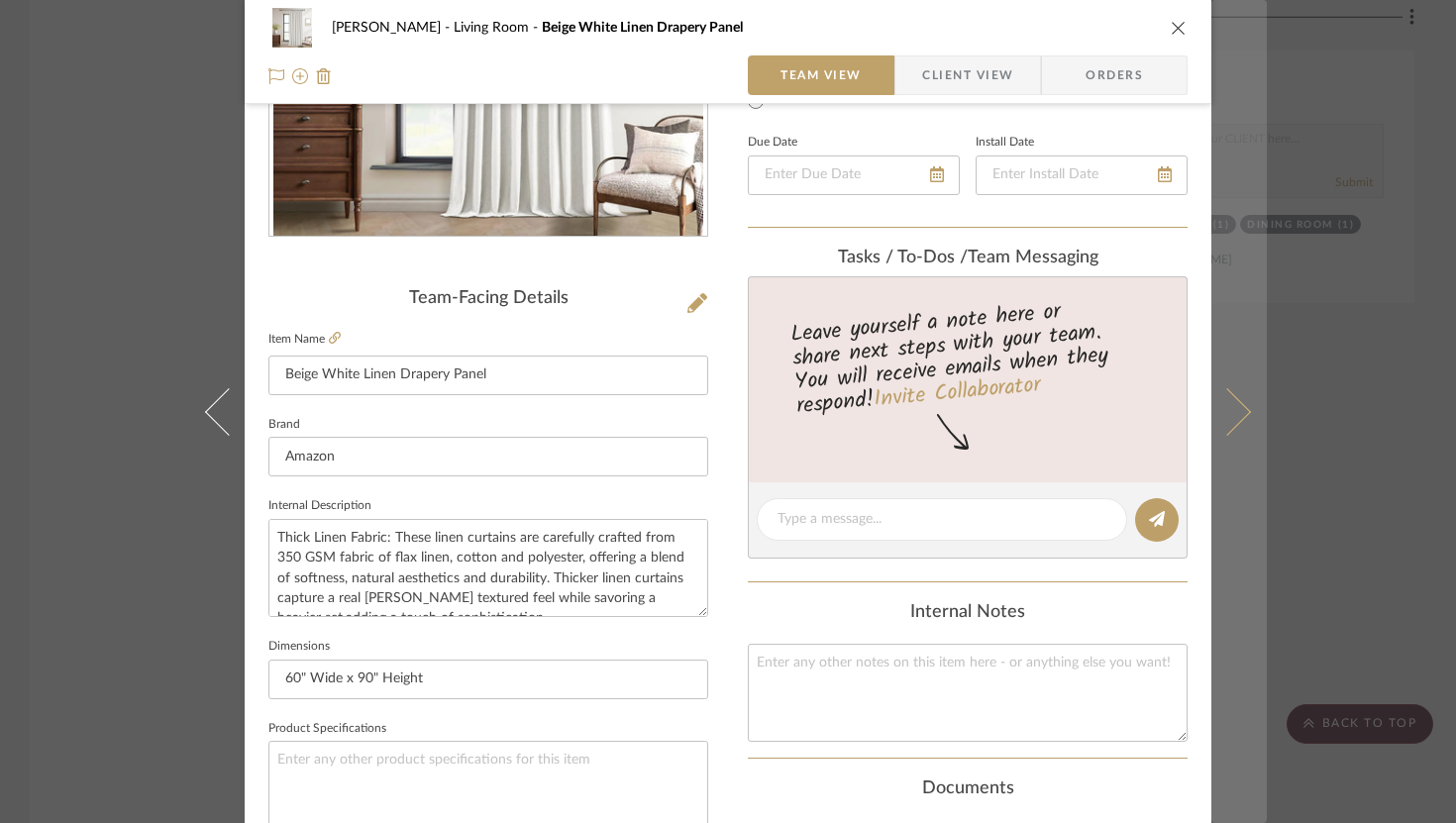 click at bounding box center (1227, 411) 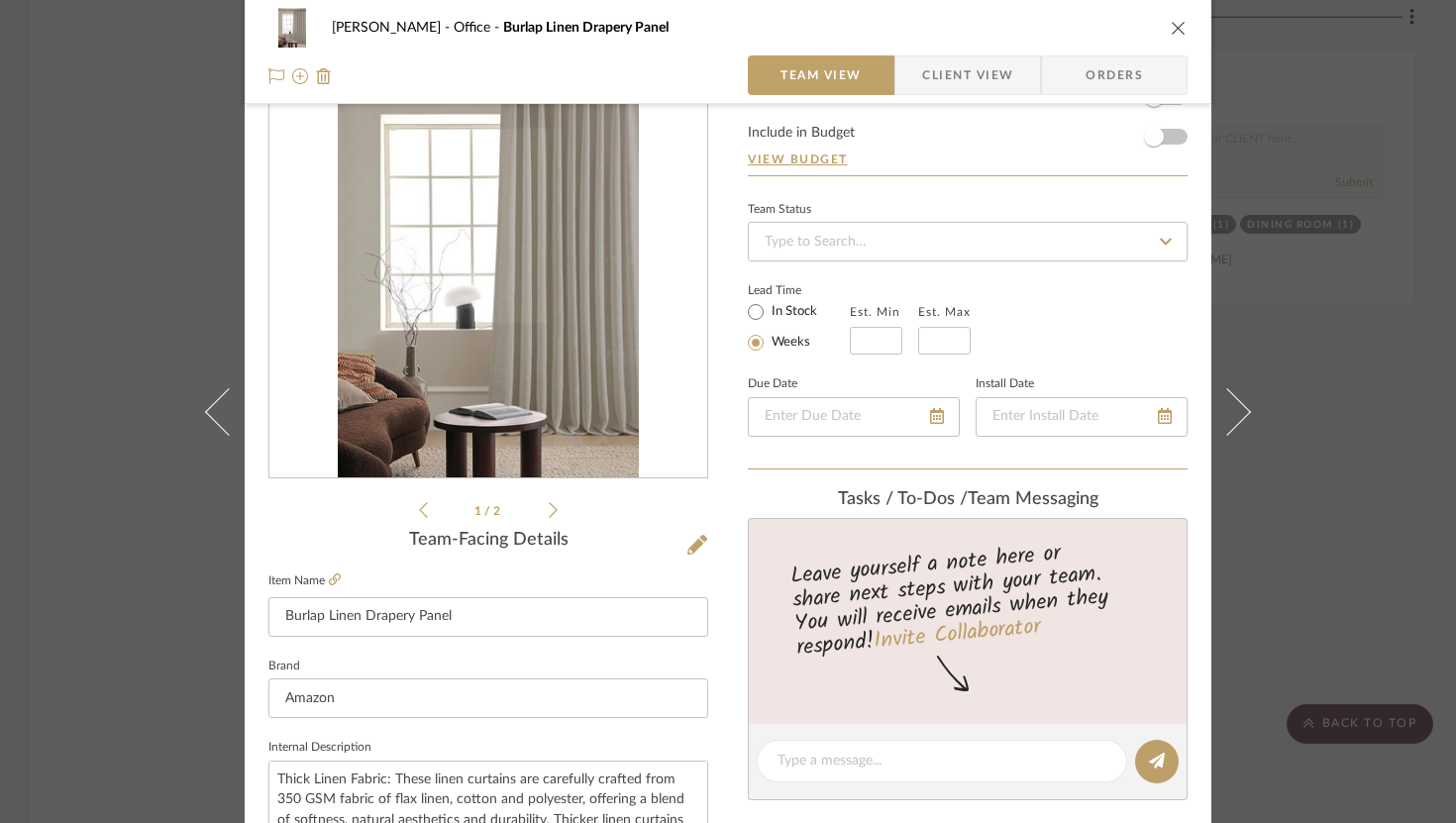 scroll, scrollTop: 21, scrollLeft: 0, axis: vertical 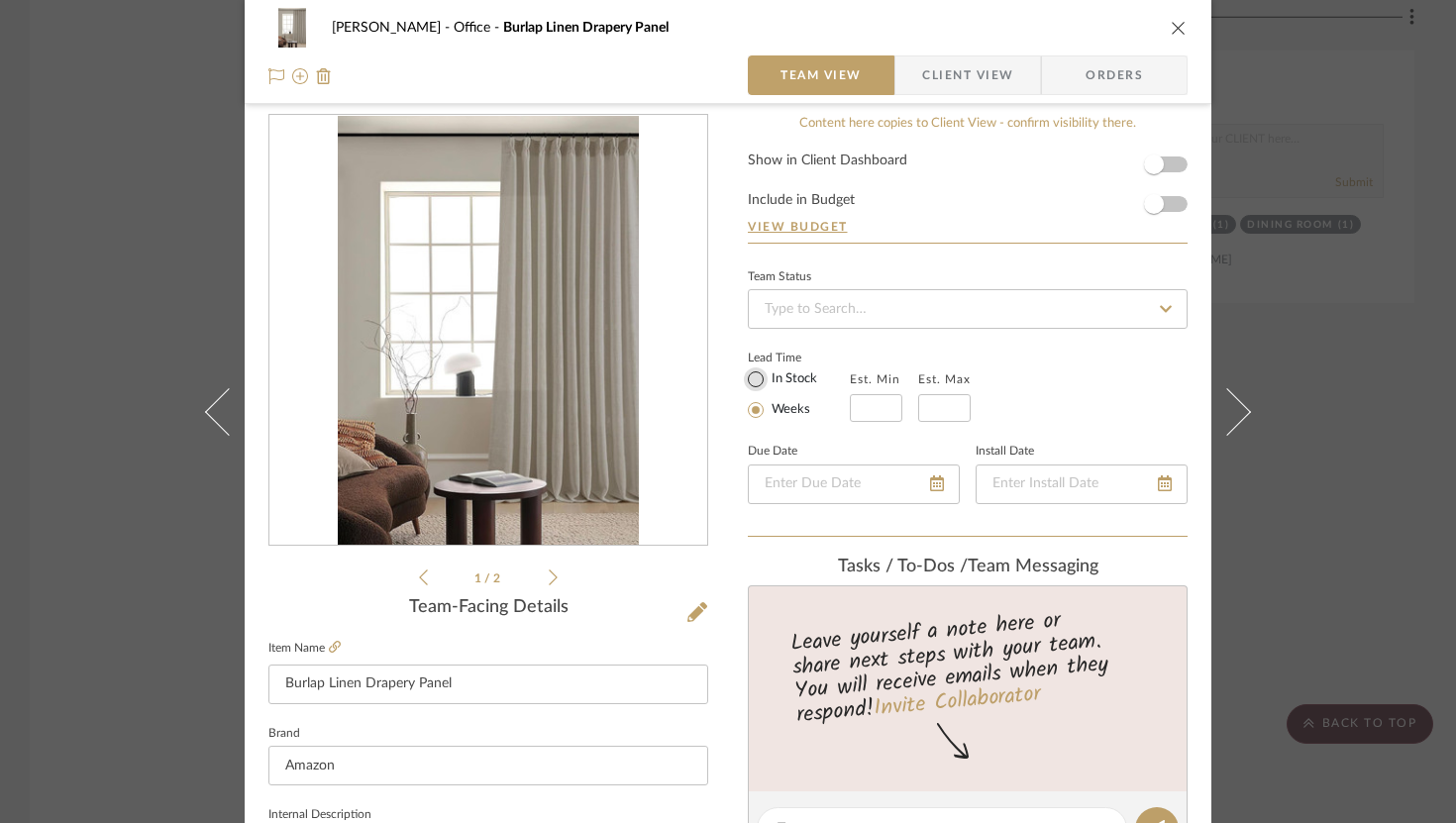 click on "In Stock" at bounding box center [756, 379] 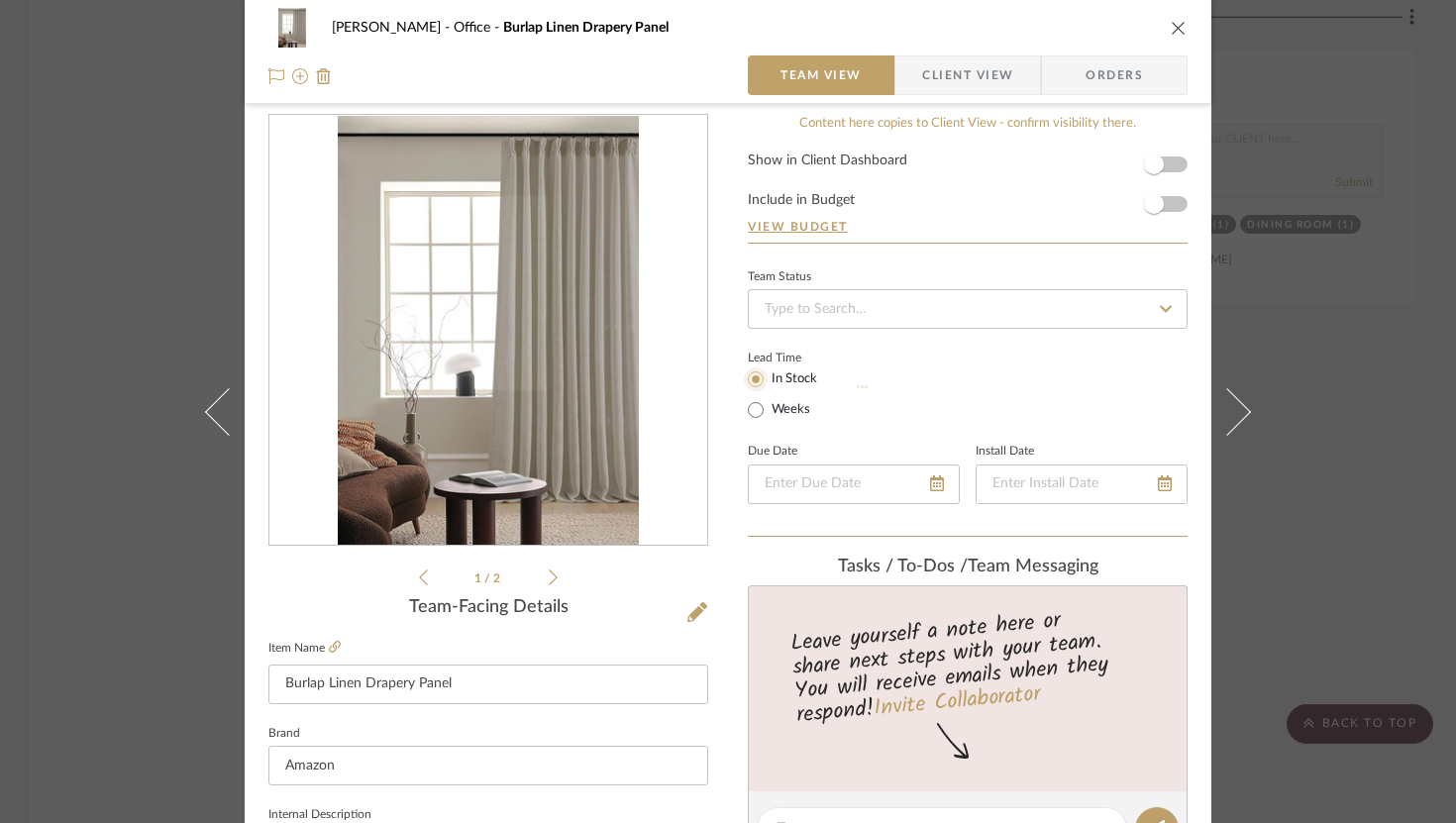 type 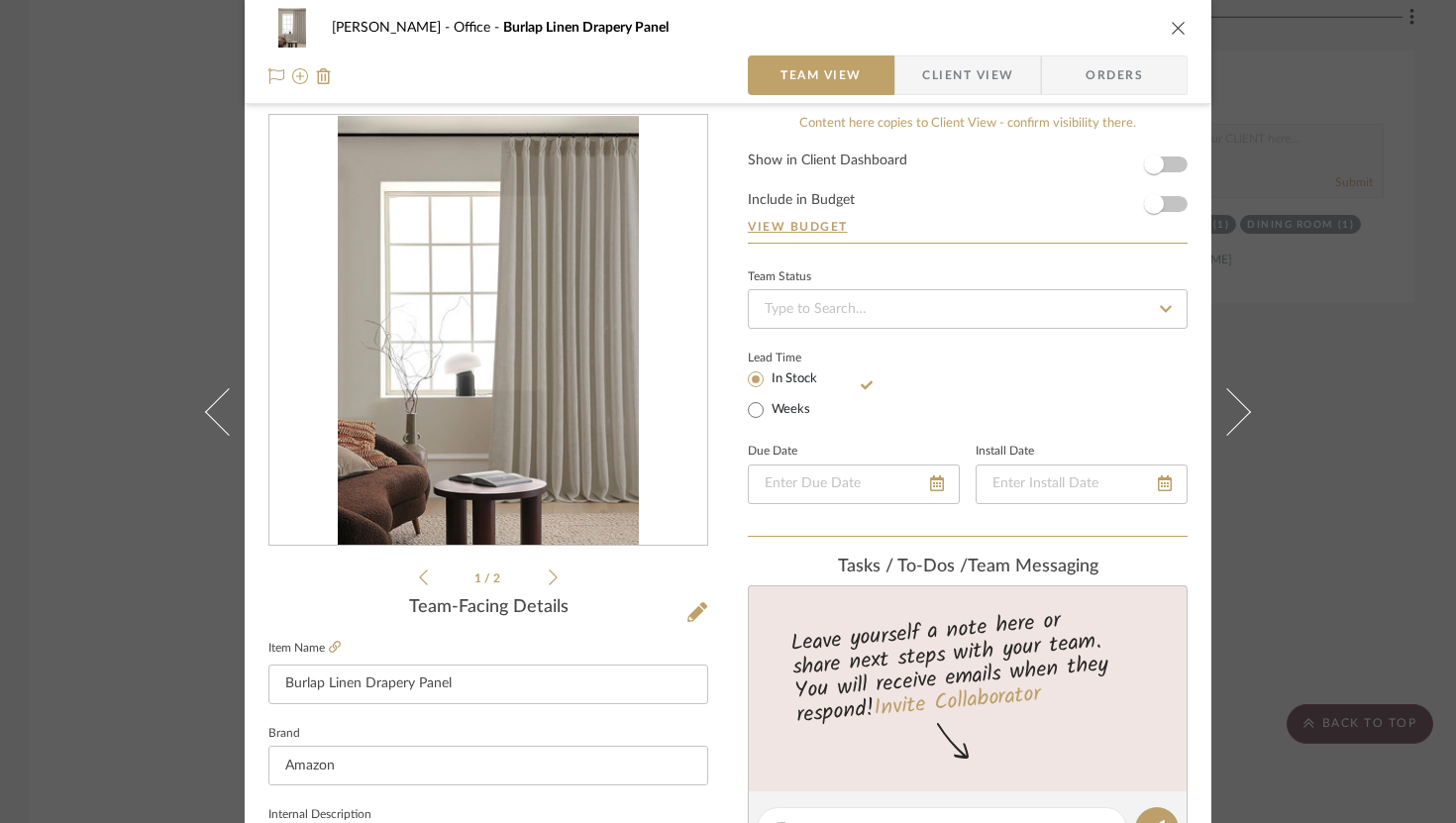 click at bounding box center [1179, 28] 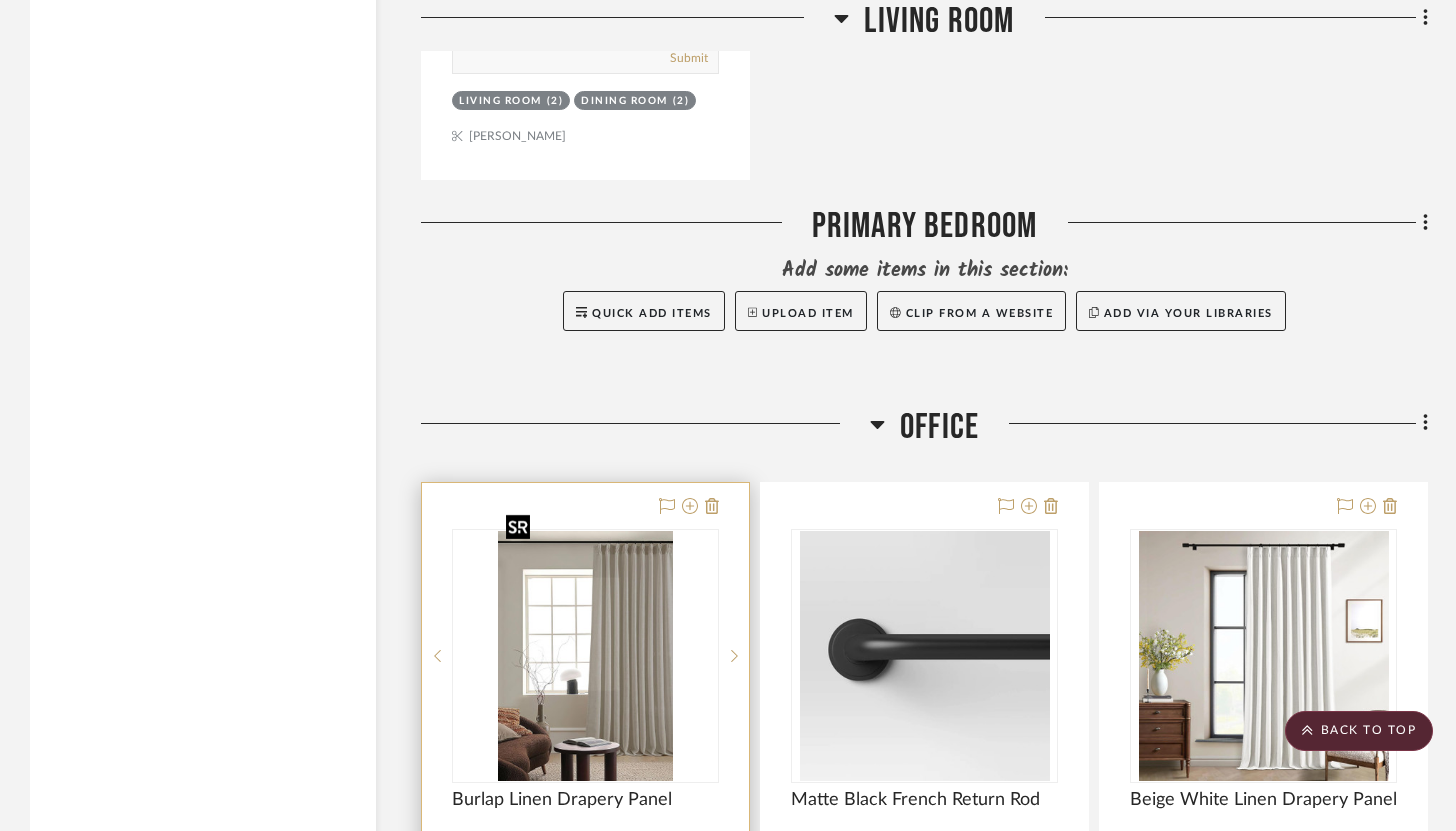 scroll, scrollTop: 7133, scrollLeft: 0, axis: vertical 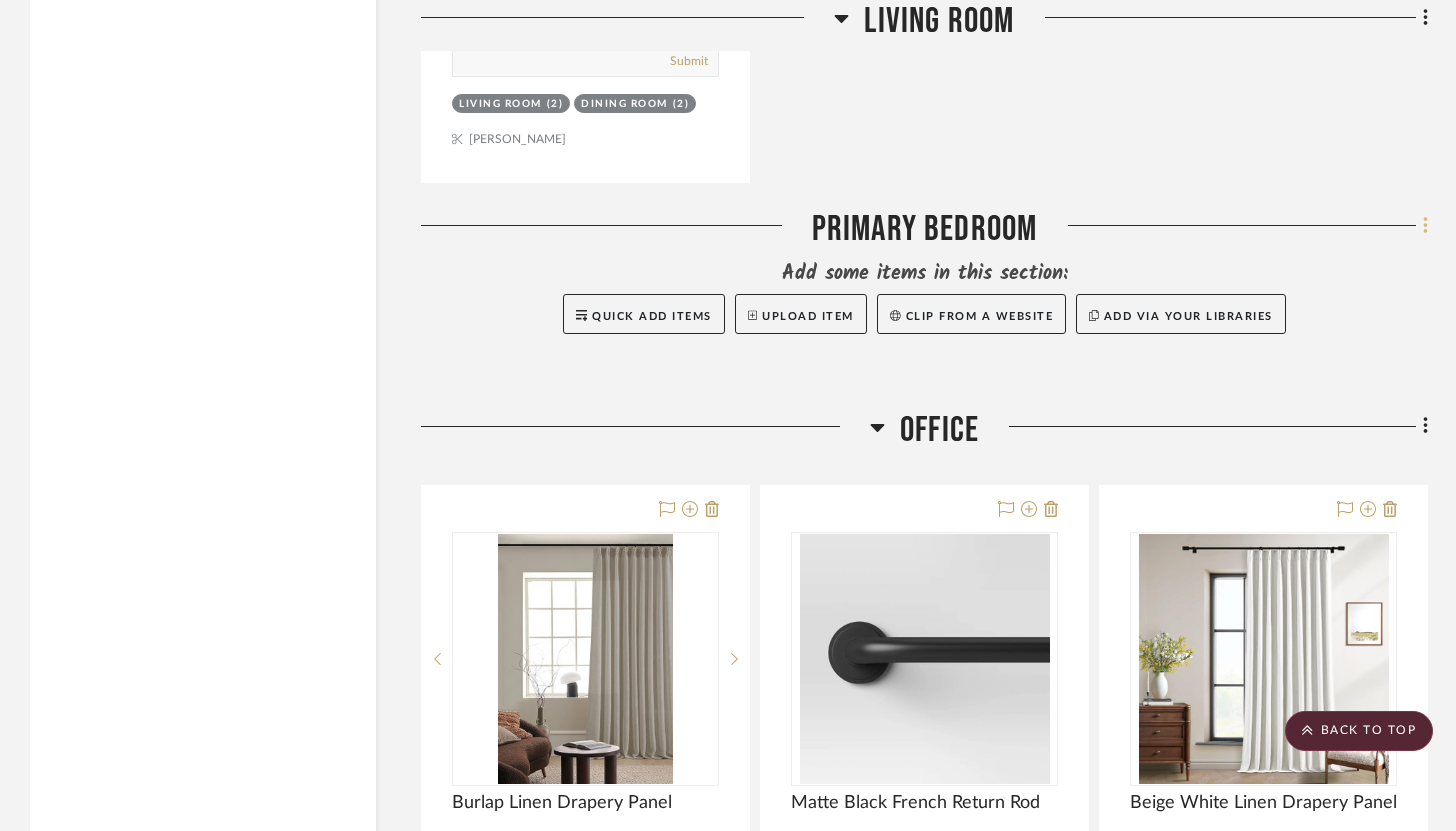 click 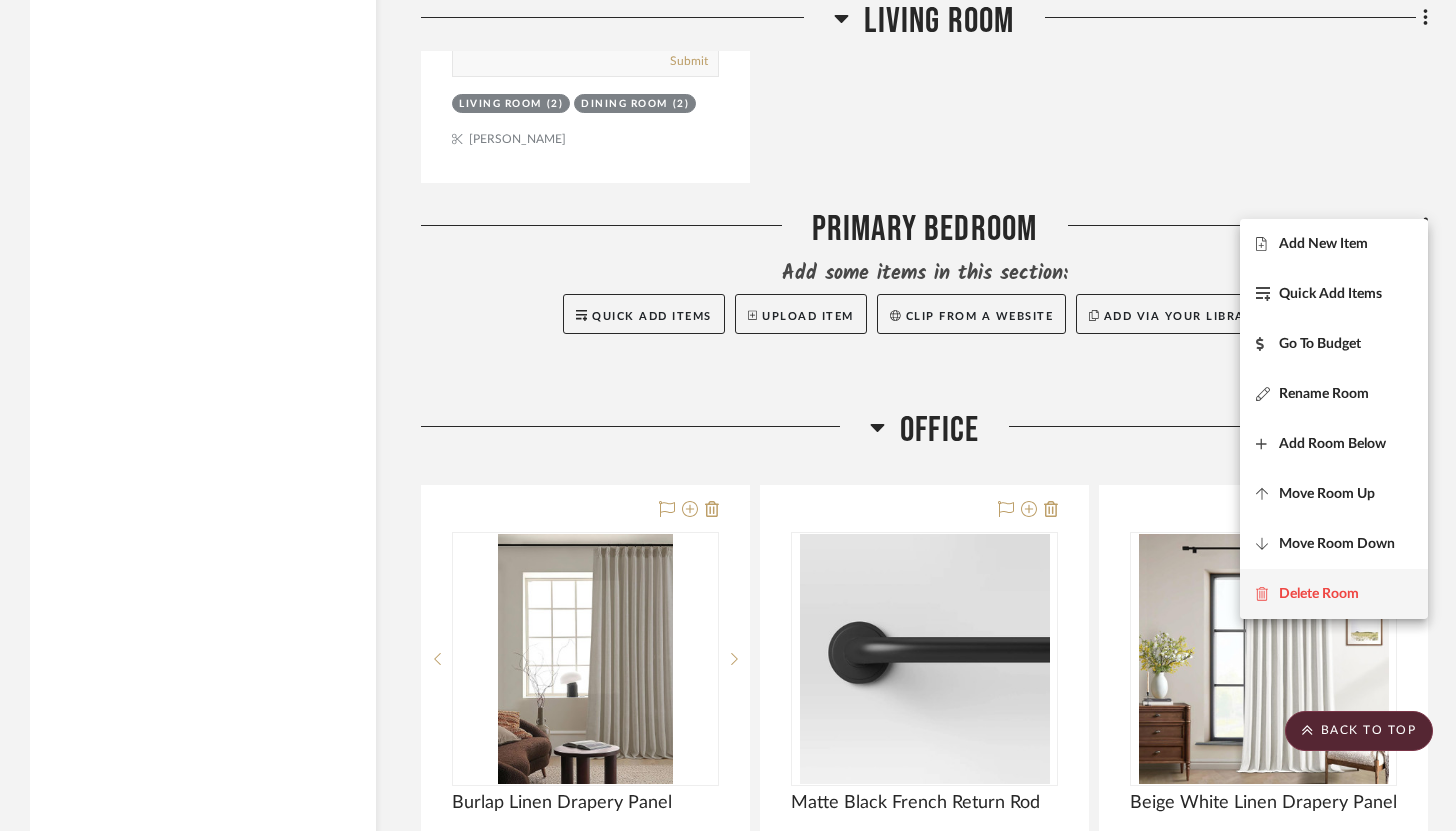 click on "Delete Room" at bounding box center [1319, 594] 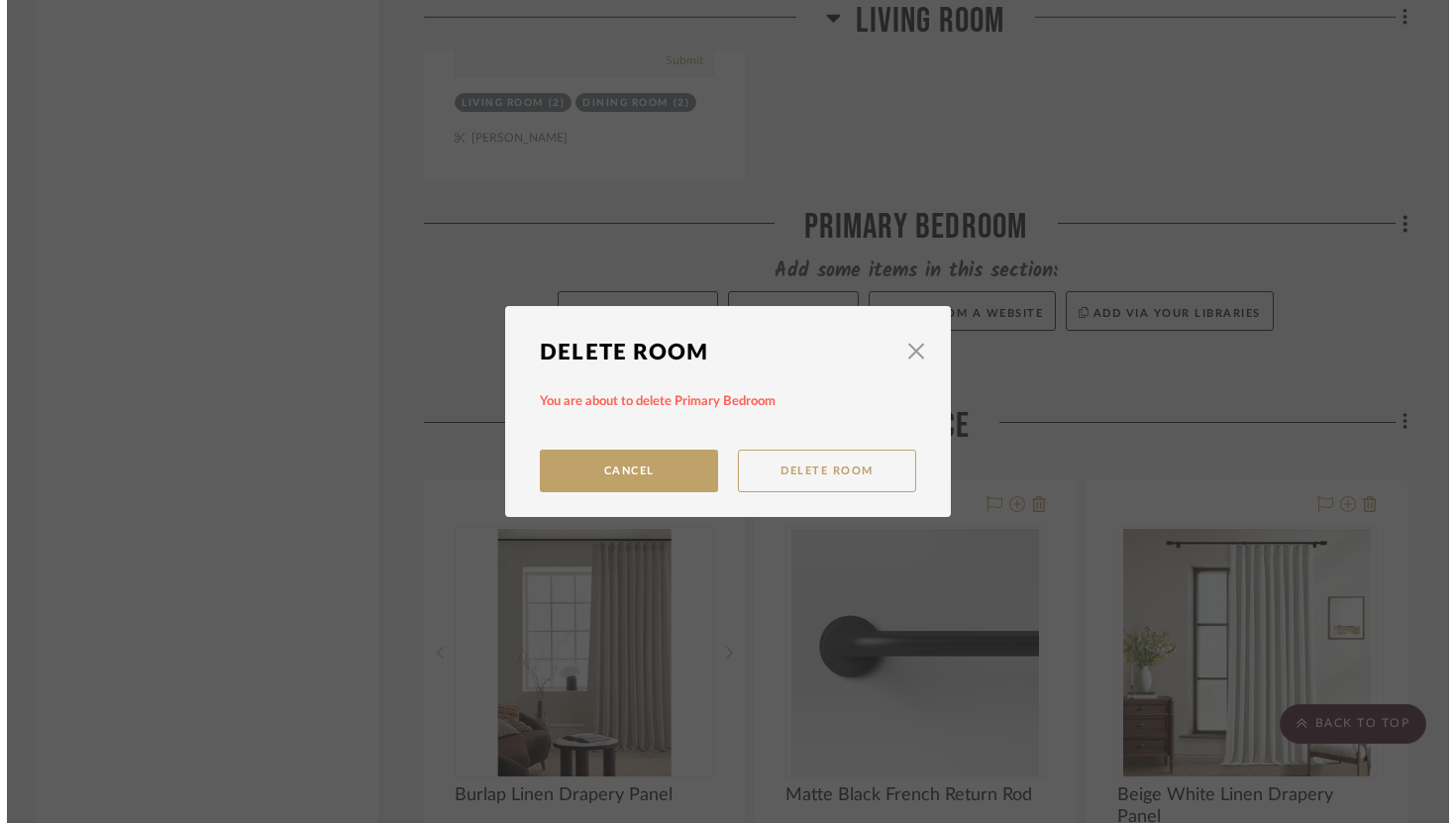 scroll, scrollTop: 0, scrollLeft: 0, axis: both 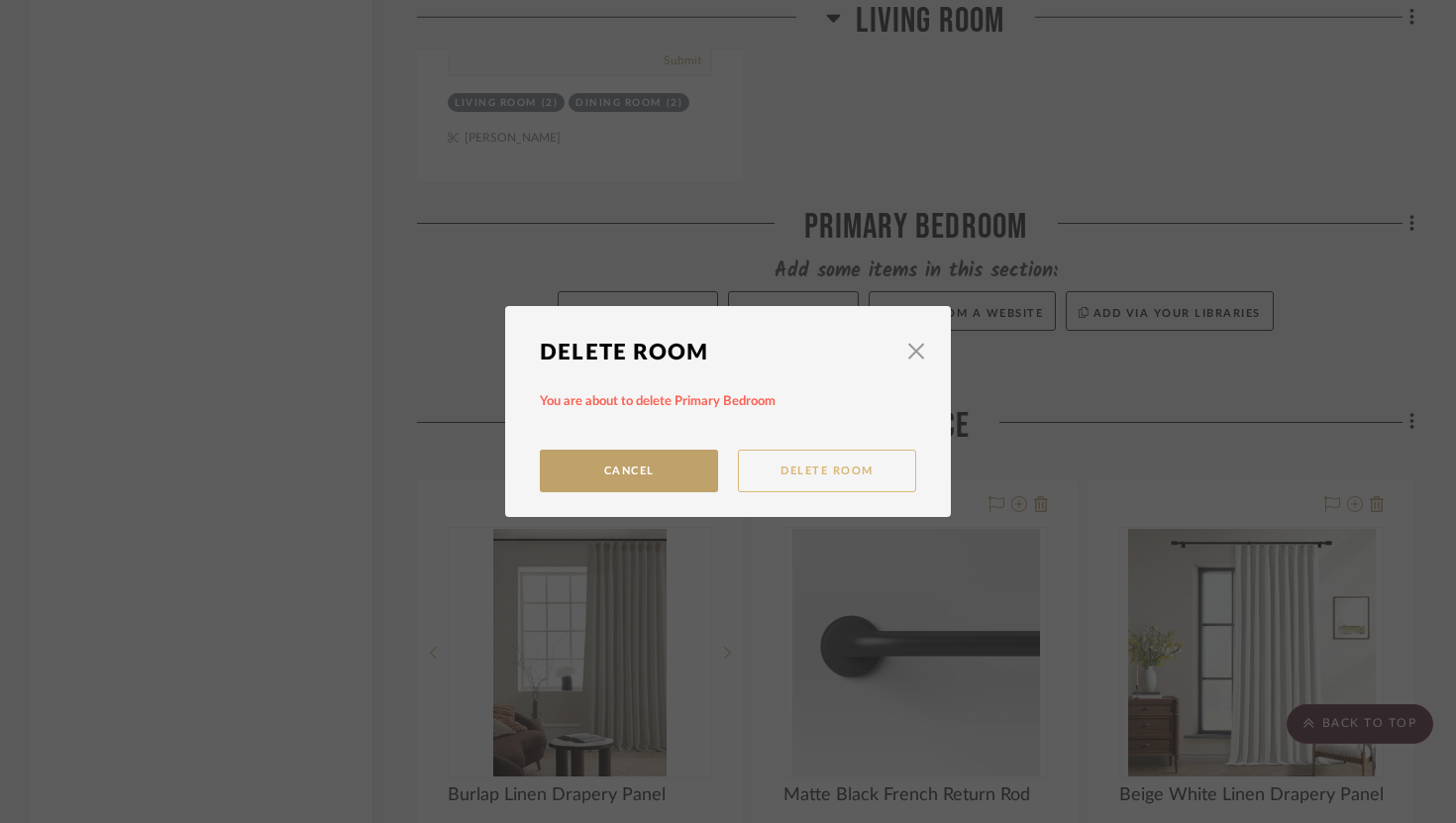 drag, startPoint x: 673, startPoint y: 462, endPoint x: 805, endPoint y: 461, distance: 132.00379 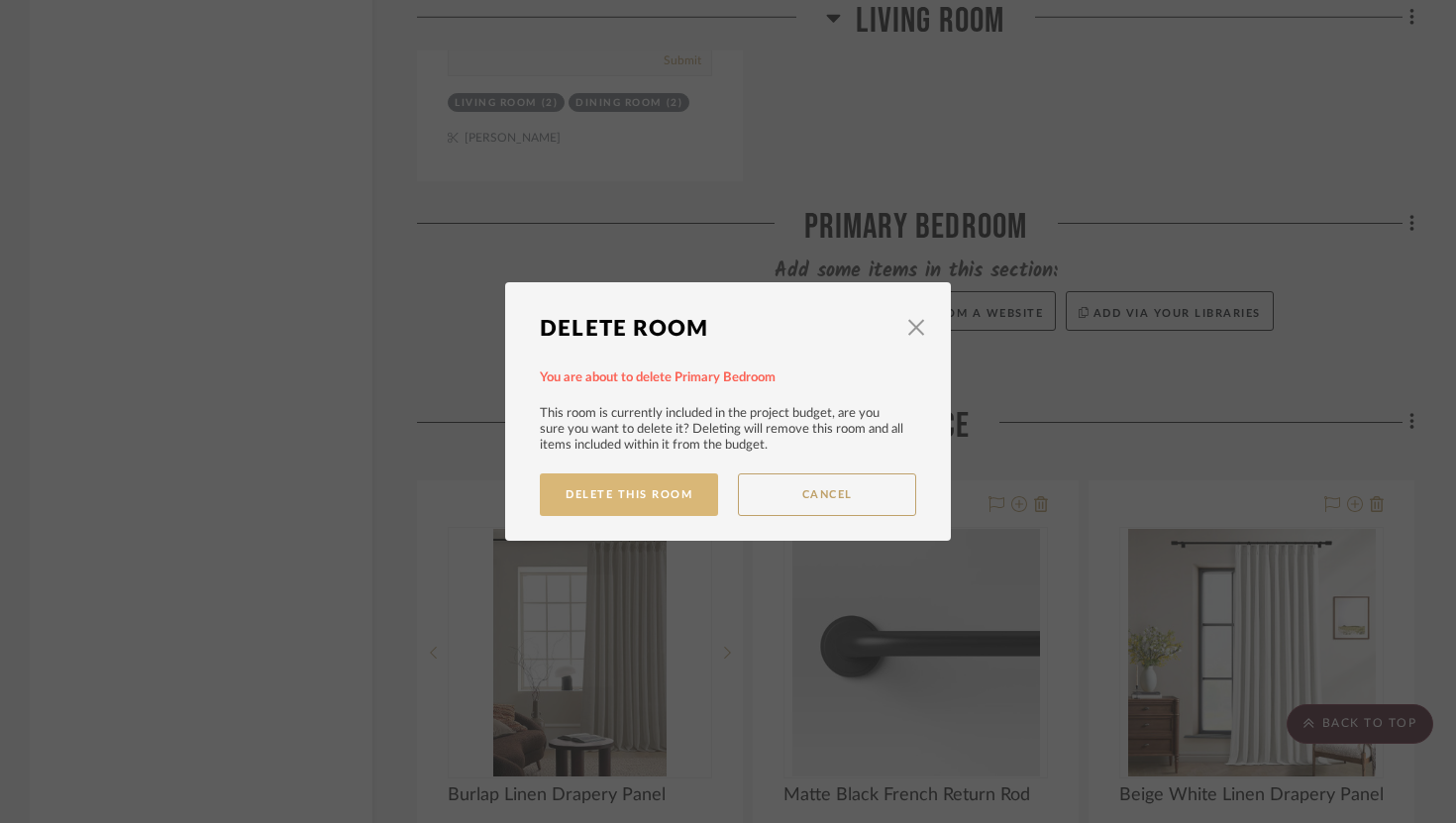 click on "Delete This Room" at bounding box center (629, 494) 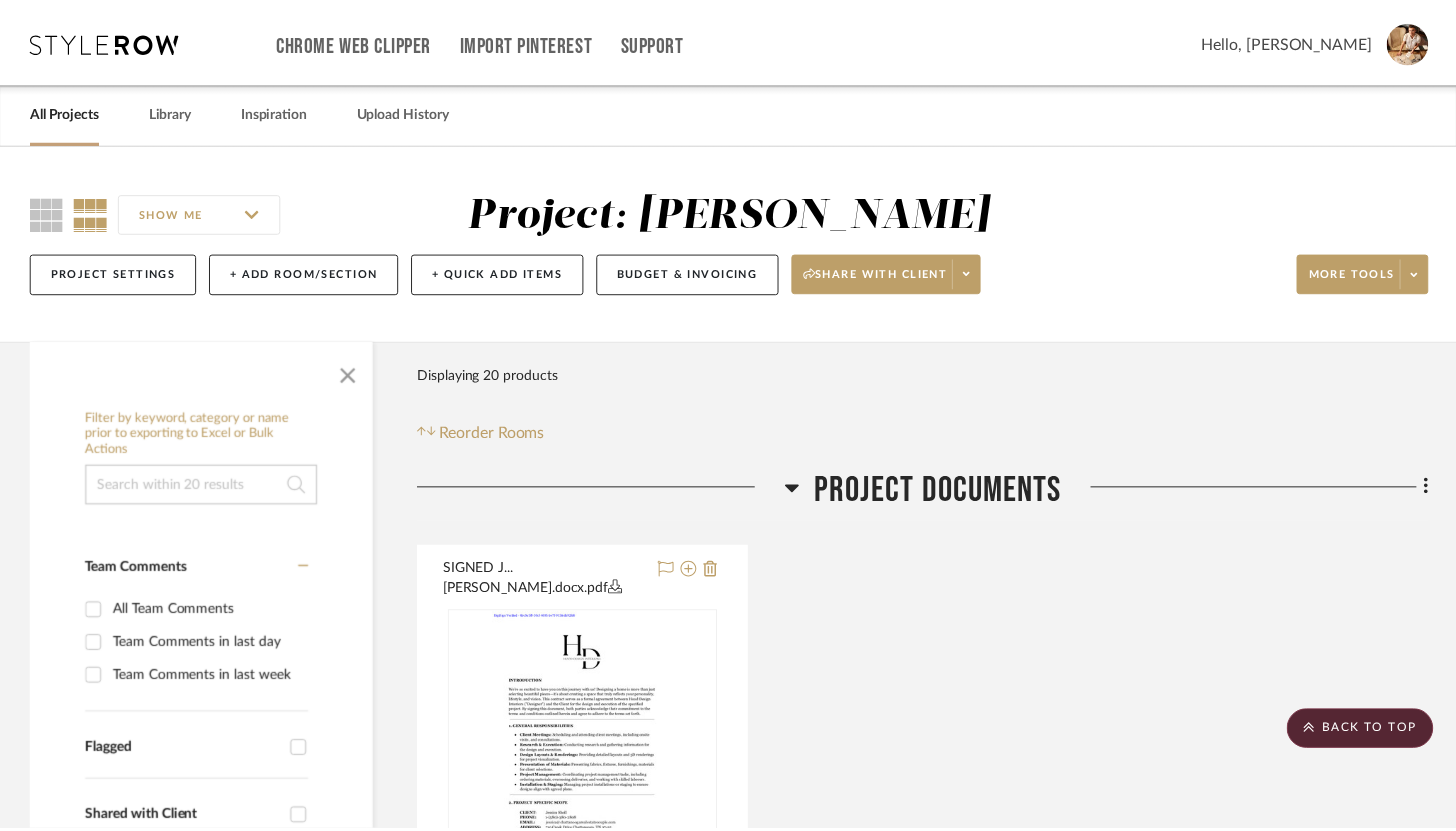 scroll, scrollTop: 7133, scrollLeft: 0, axis: vertical 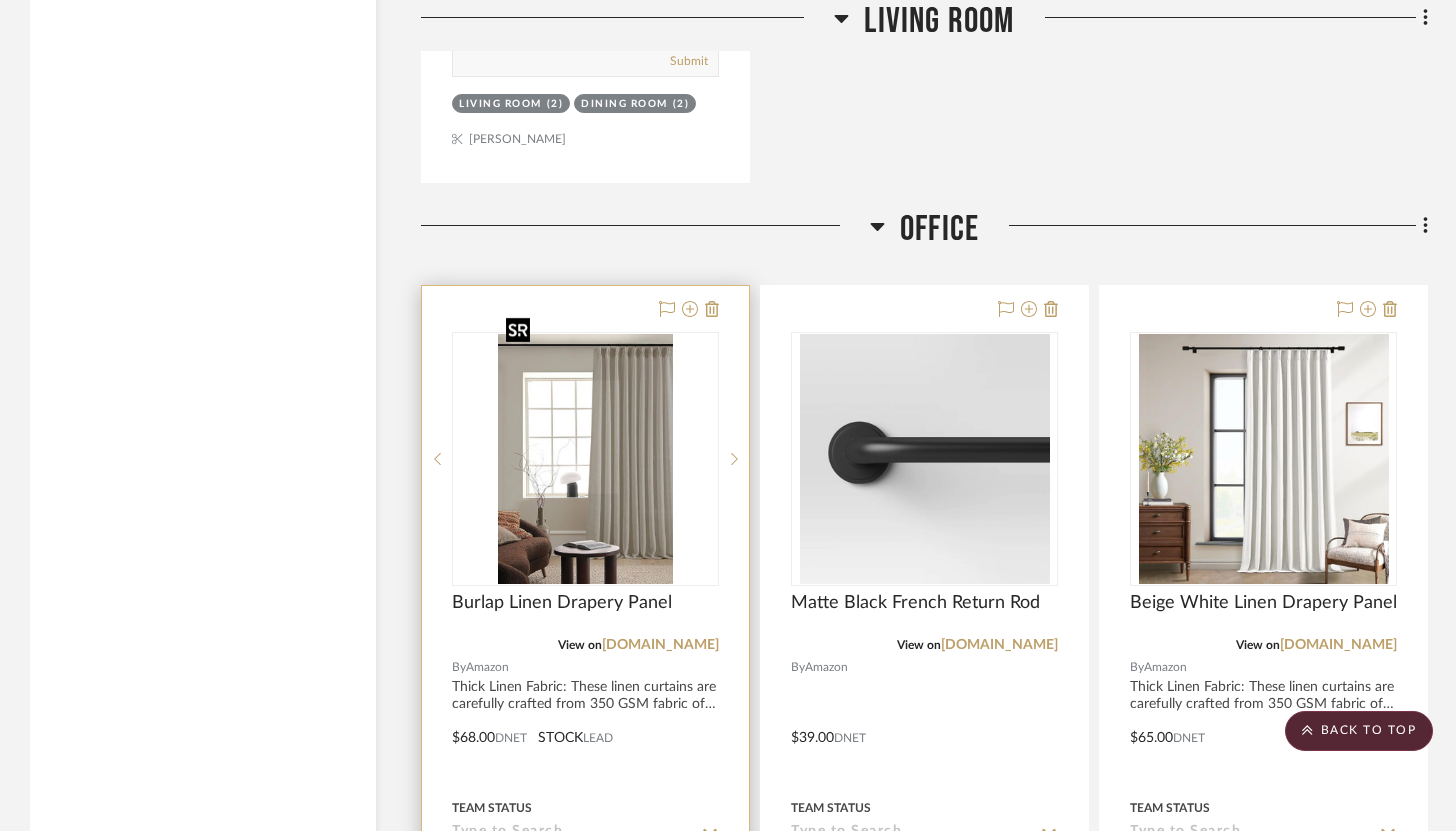 click at bounding box center [585, 459] 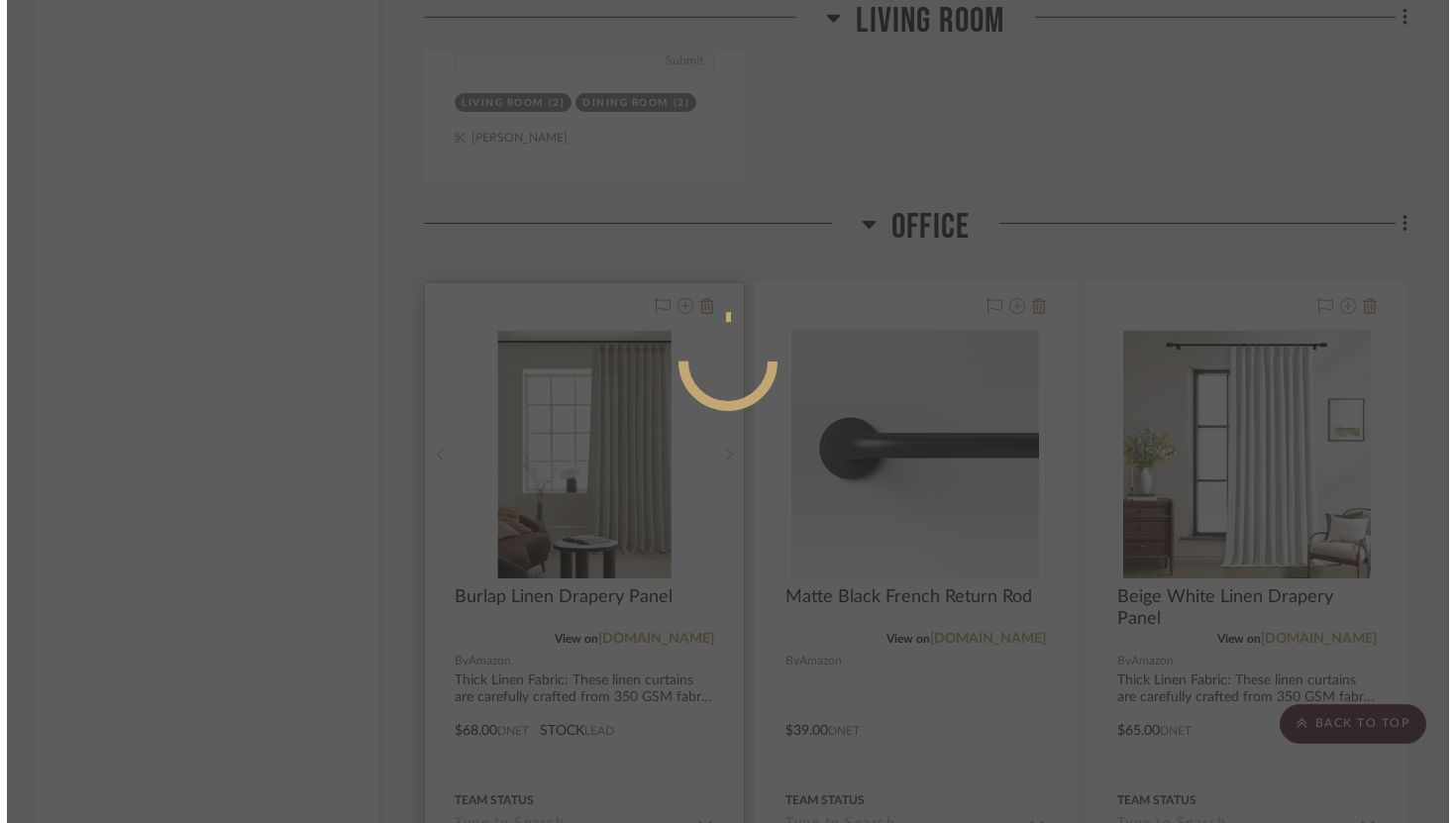 scroll, scrollTop: 0, scrollLeft: 0, axis: both 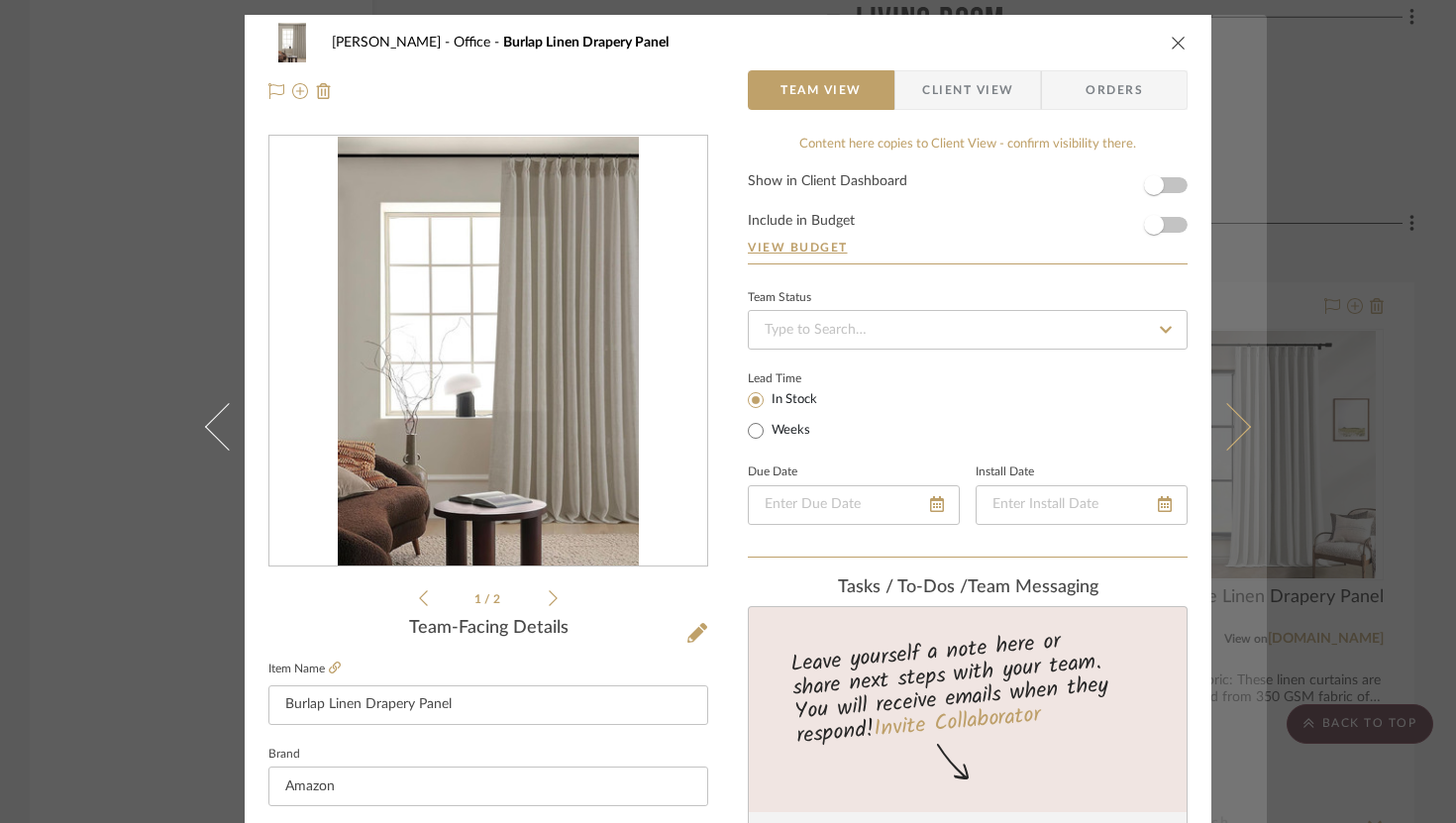 click at bounding box center [1227, 426] 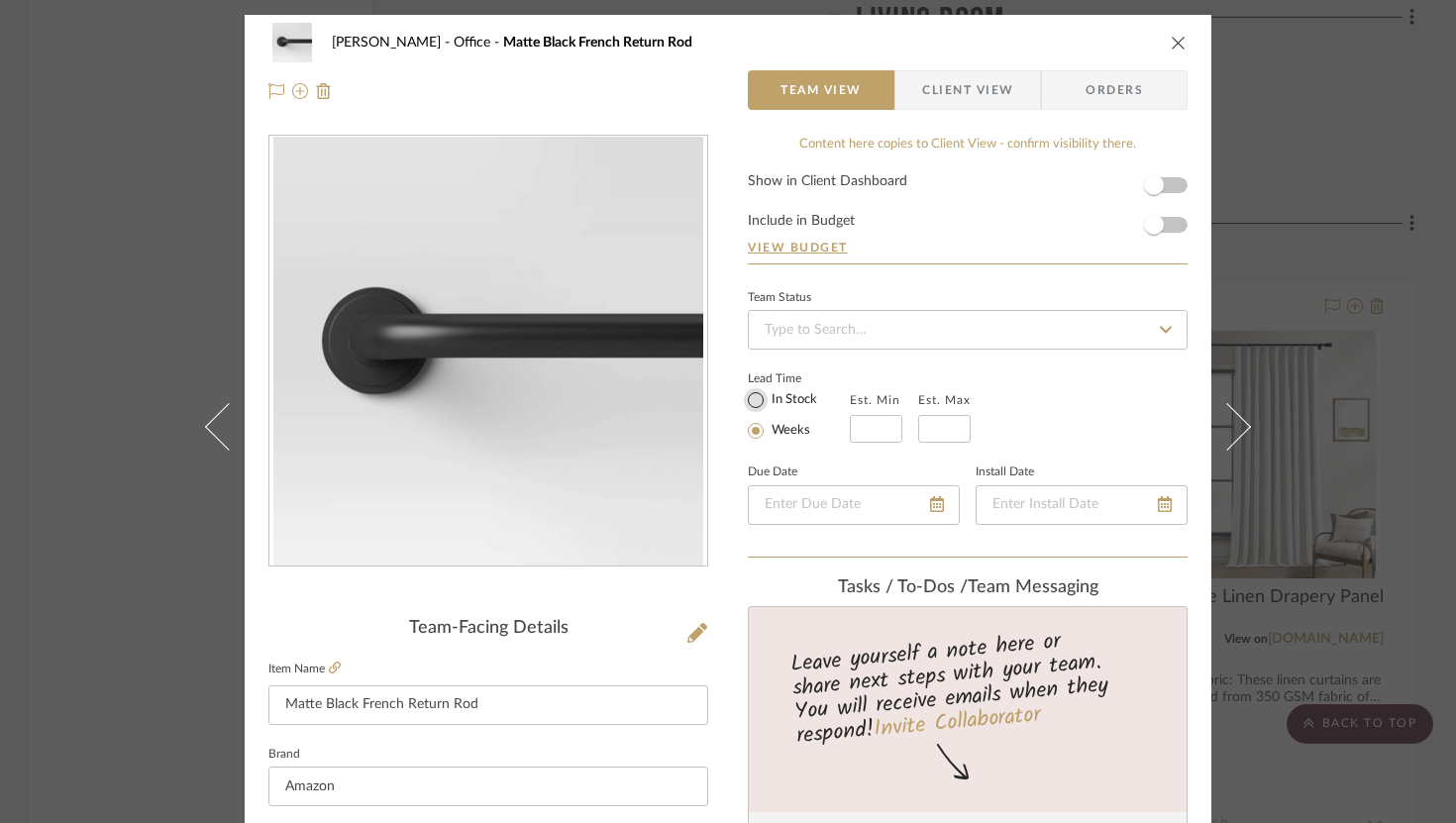 click on "In Stock" at bounding box center [756, 400] 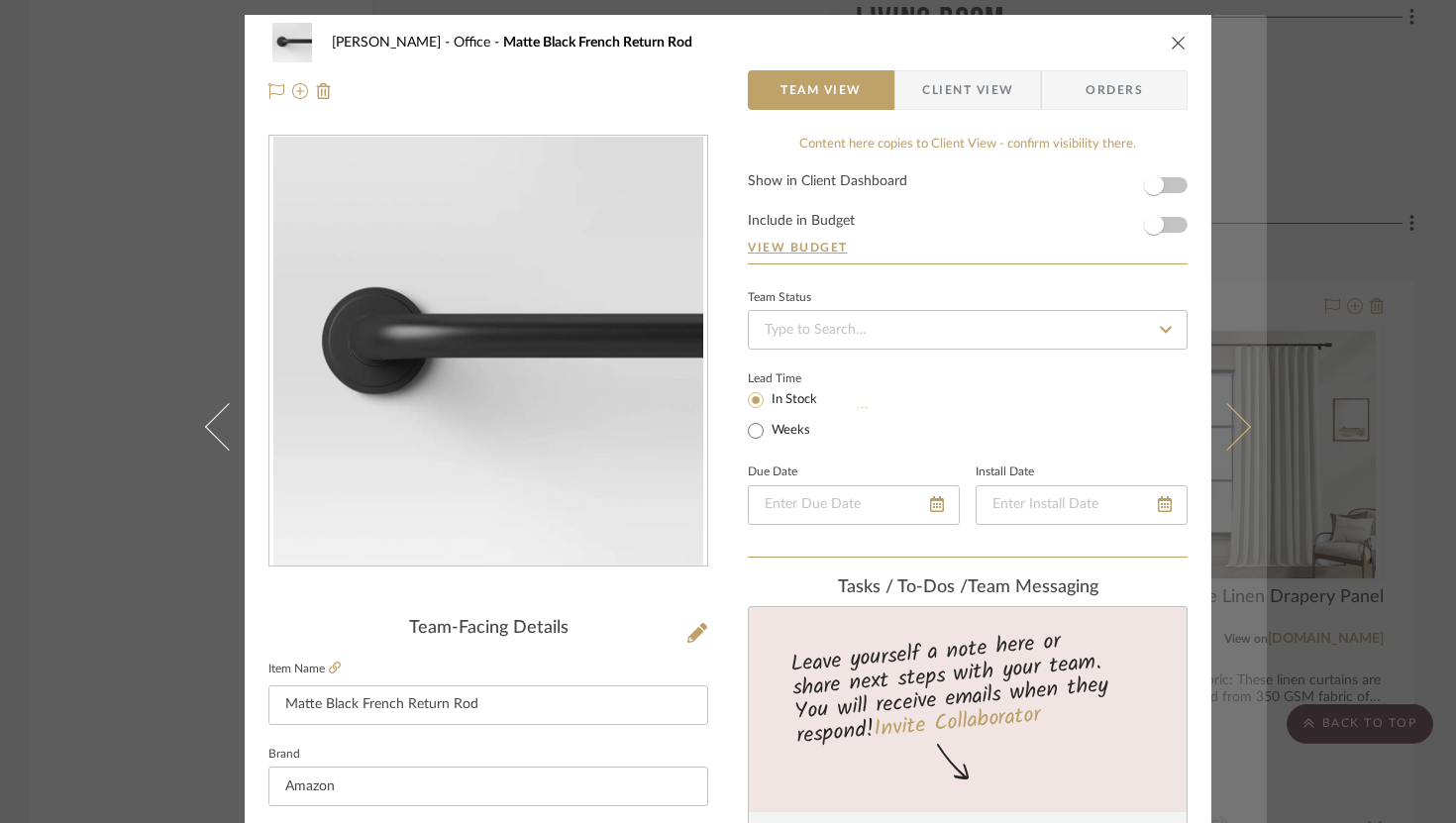 type 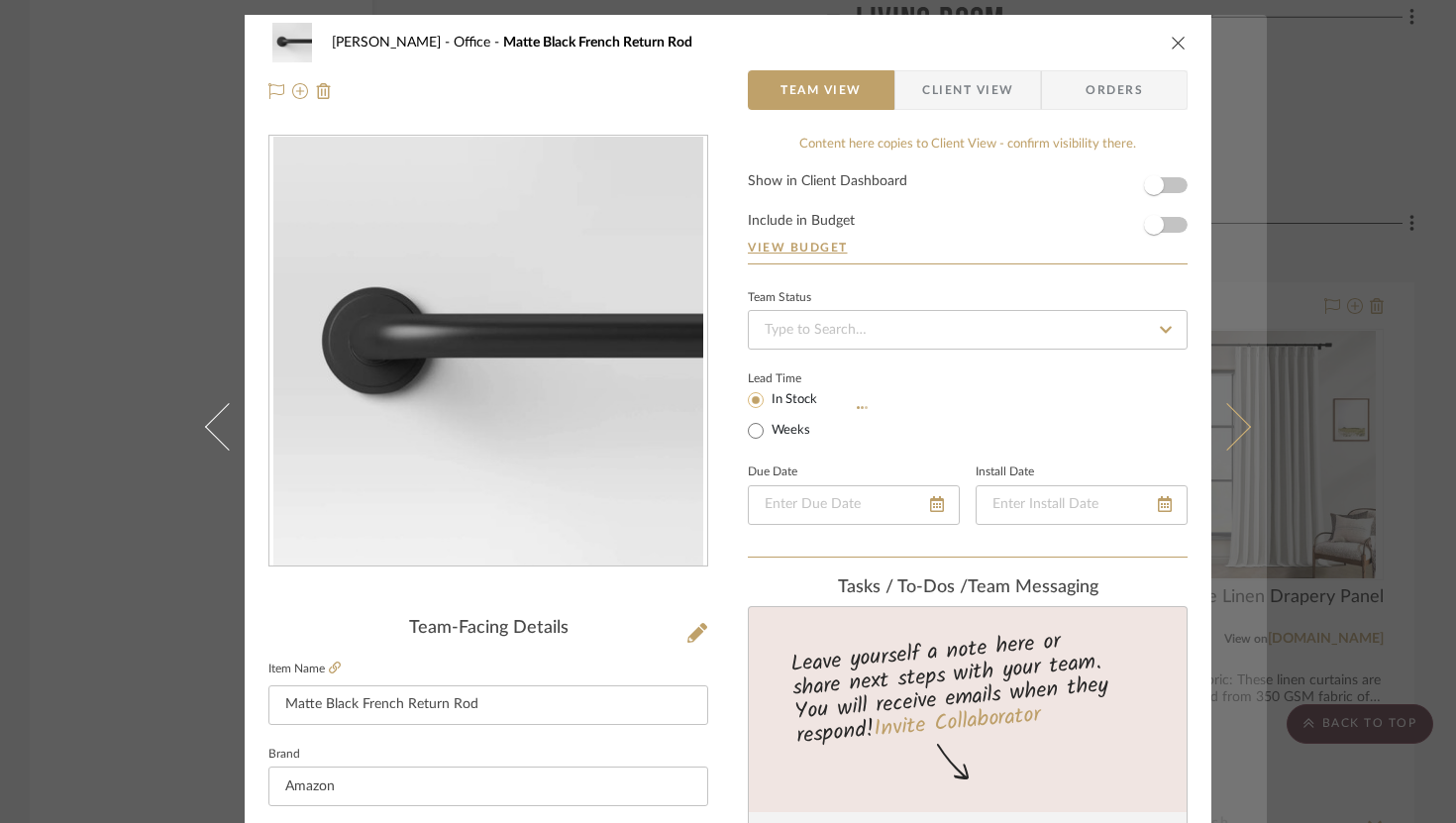 type 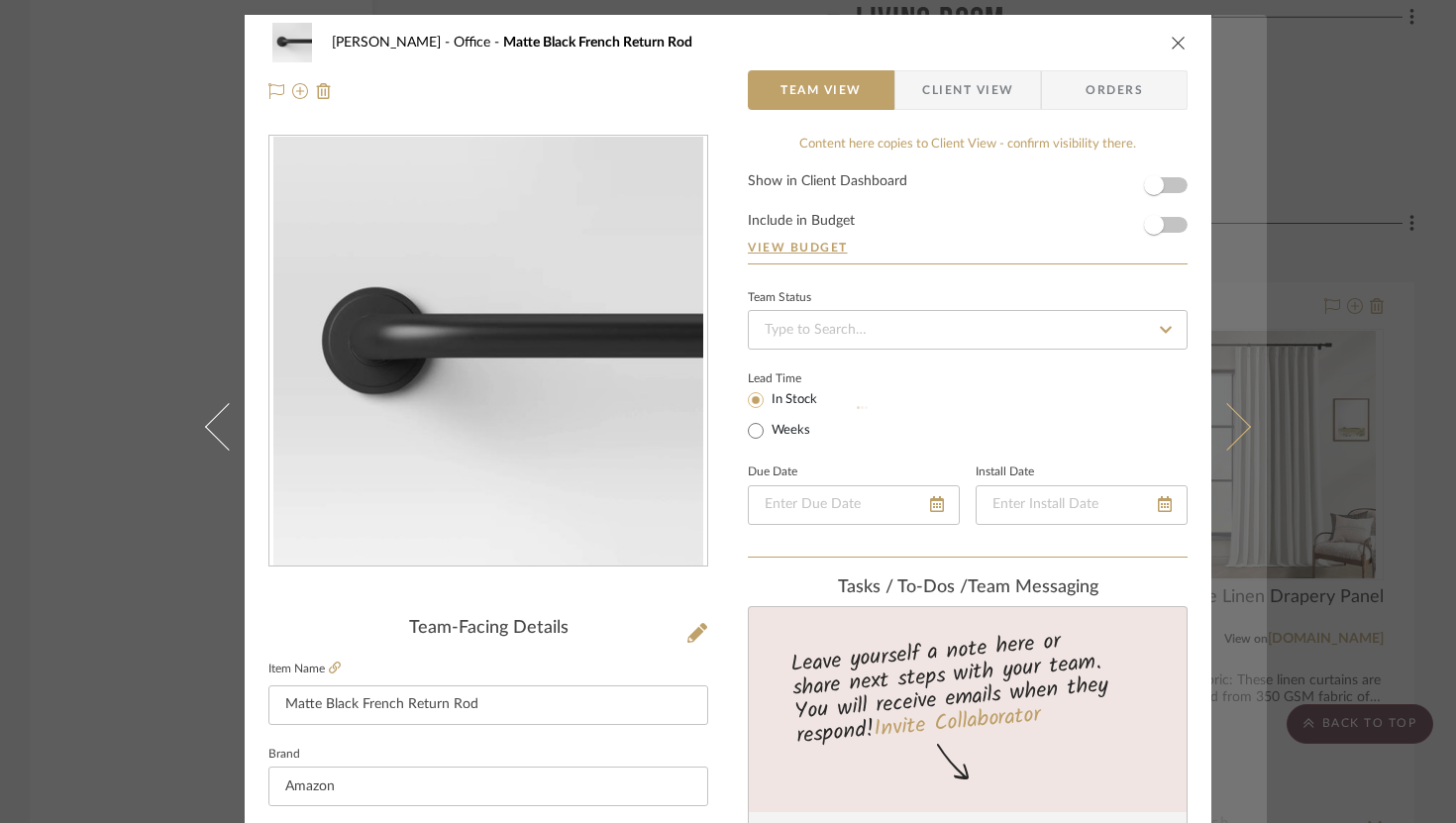 type 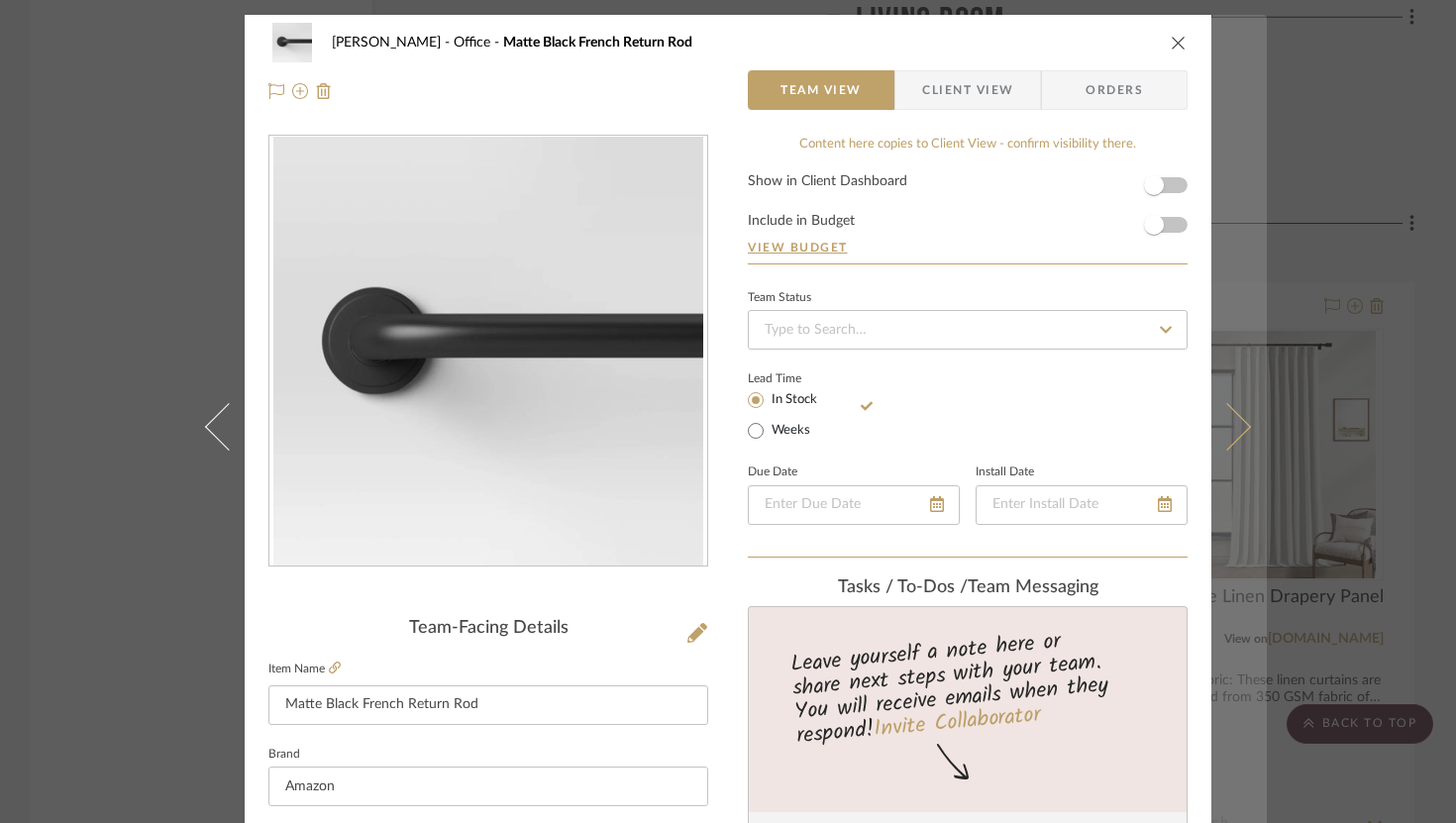 click at bounding box center [1227, 426] 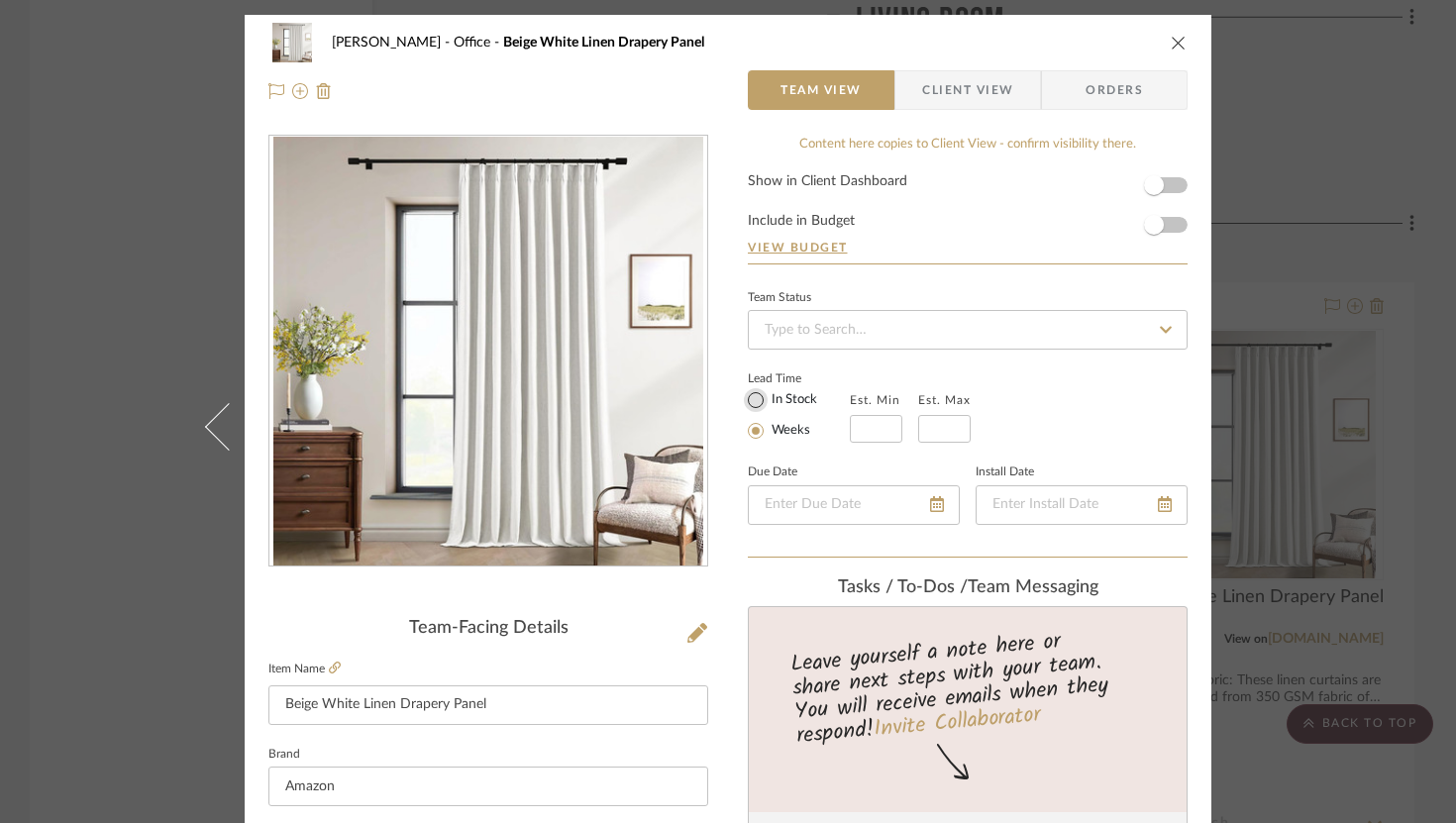 click on "In Stock" at bounding box center (756, 400) 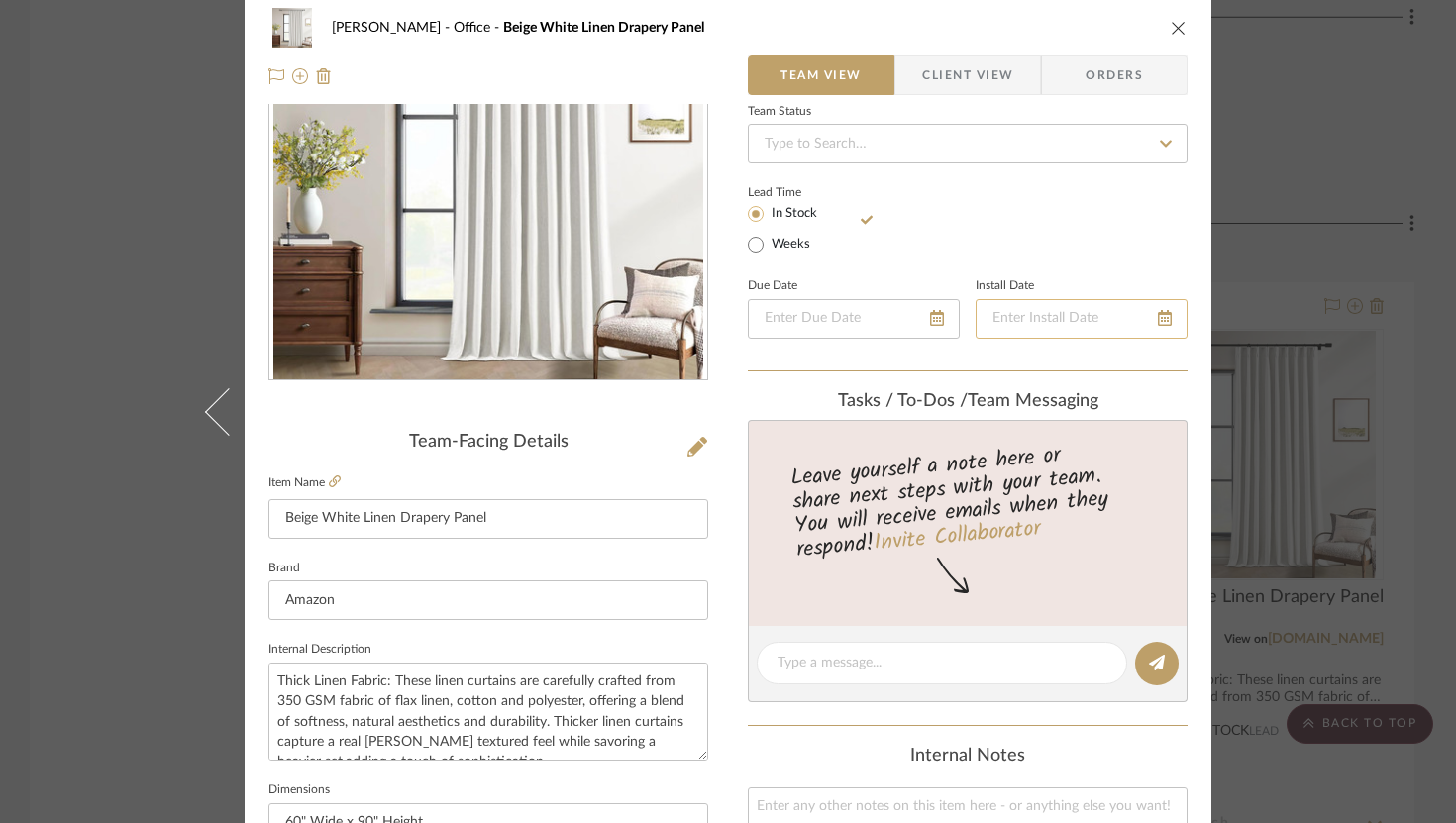 scroll, scrollTop: 0, scrollLeft: 0, axis: both 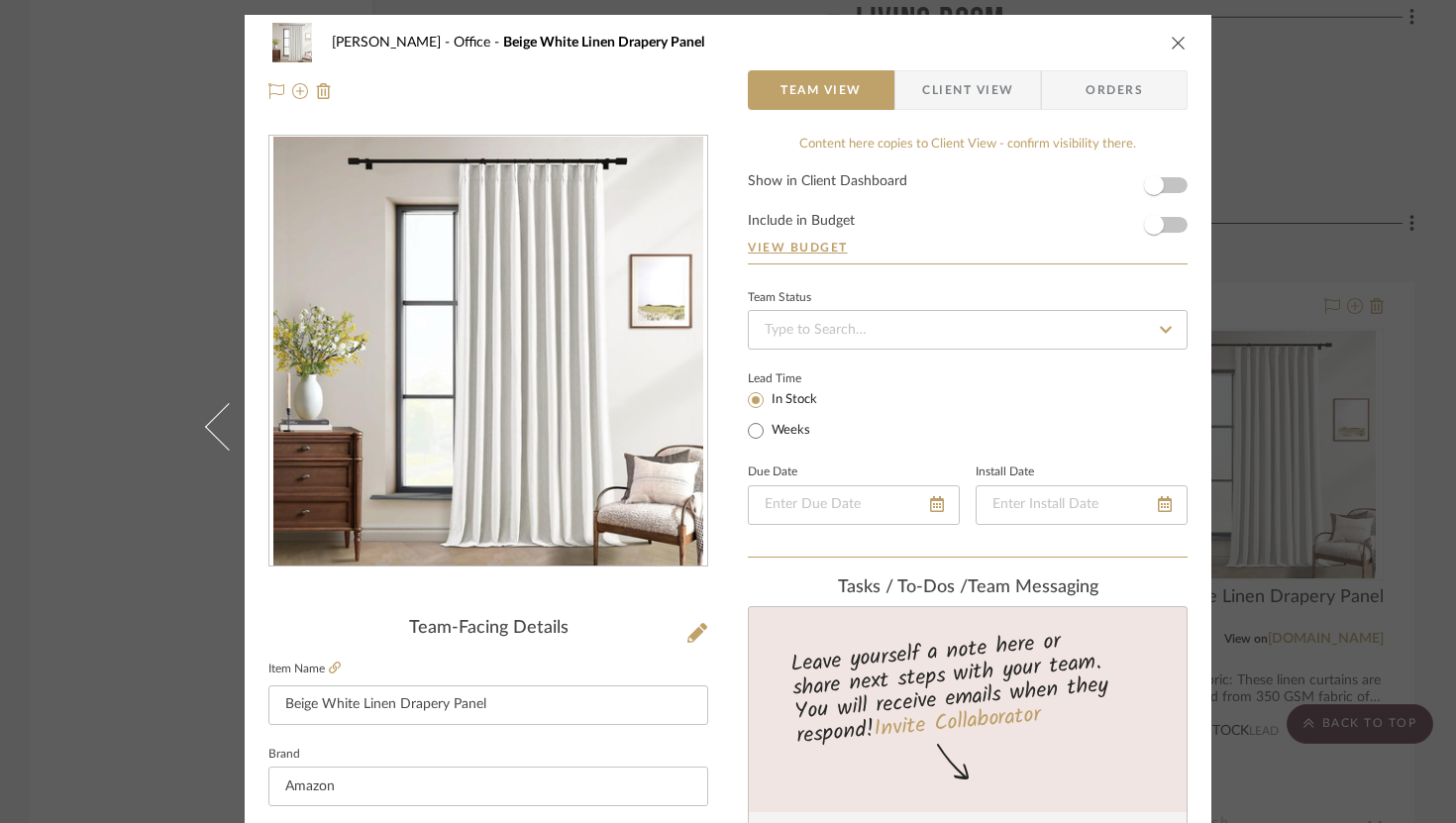 click at bounding box center [1179, 43] 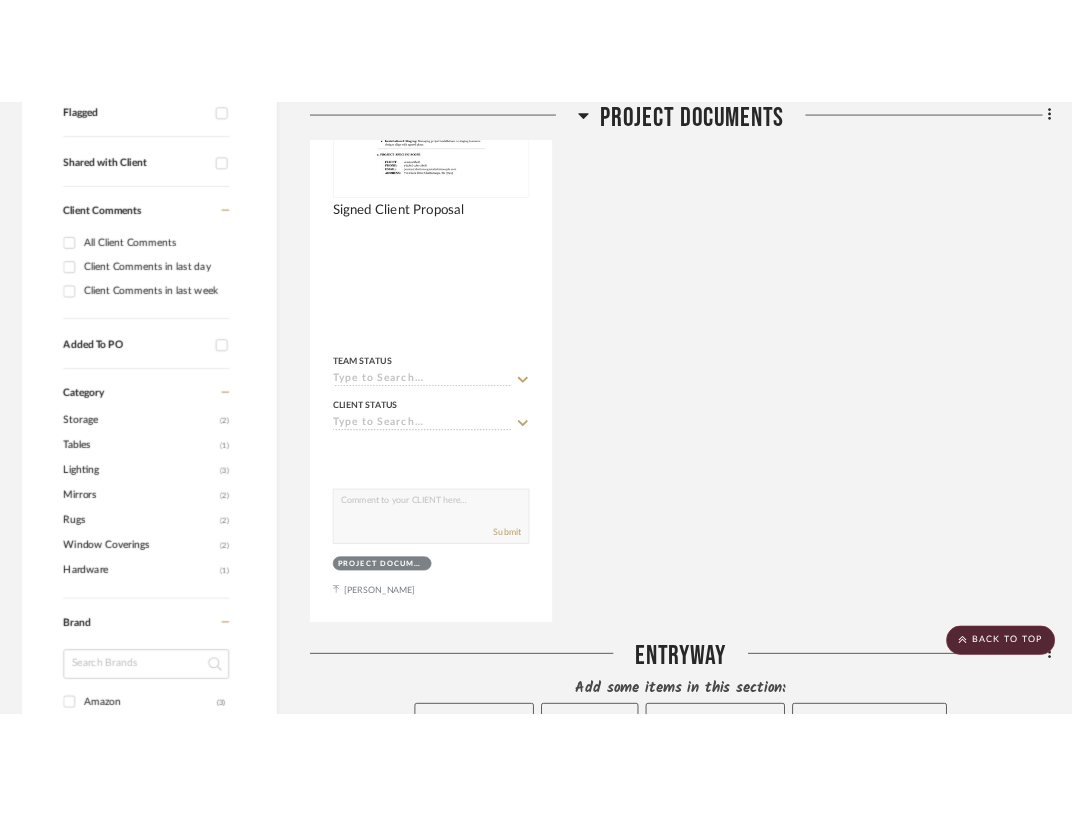 scroll, scrollTop: 736, scrollLeft: 0, axis: vertical 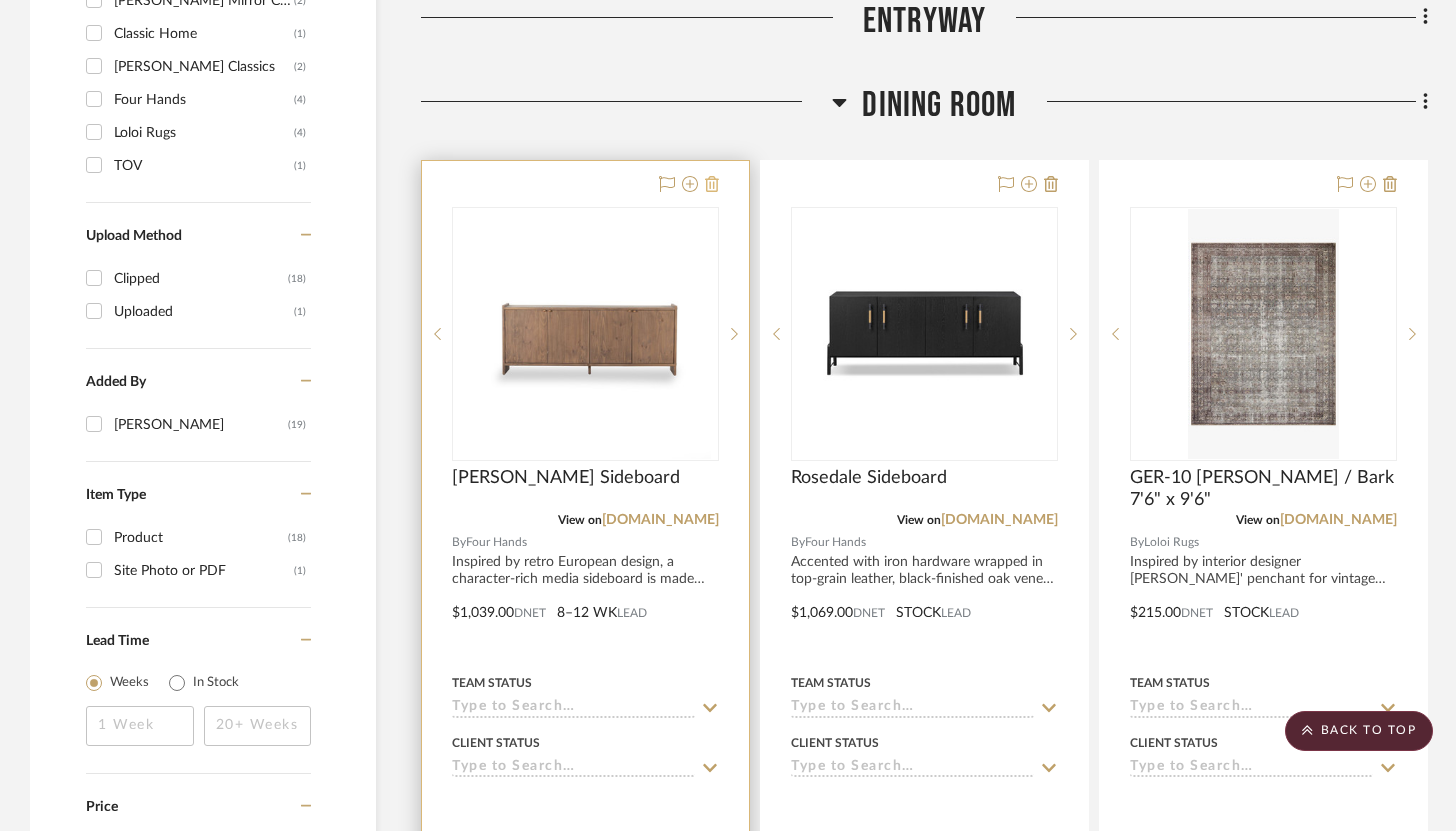 click 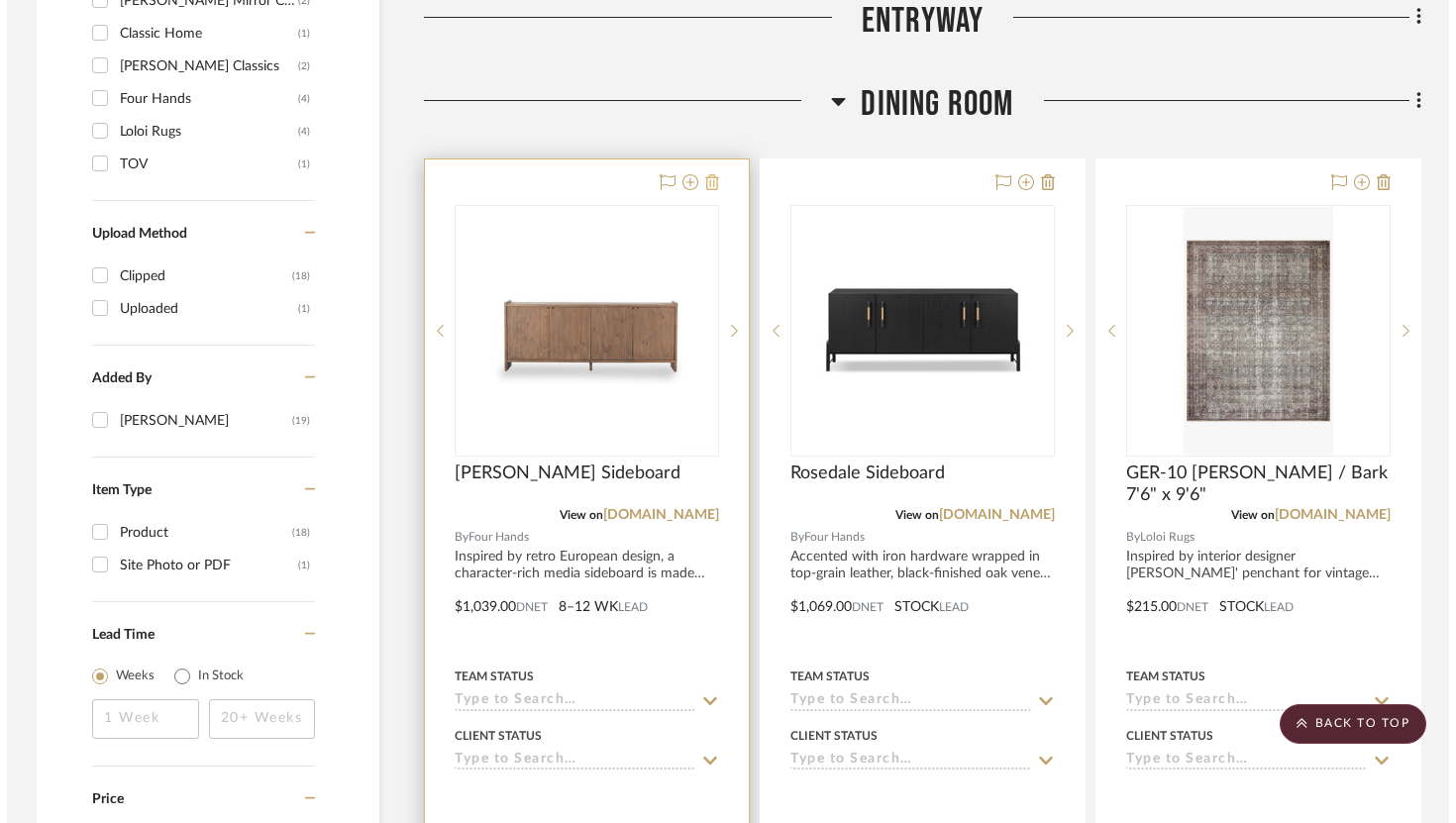 scroll, scrollTop: 0, scrollLeft: 0, axis: both 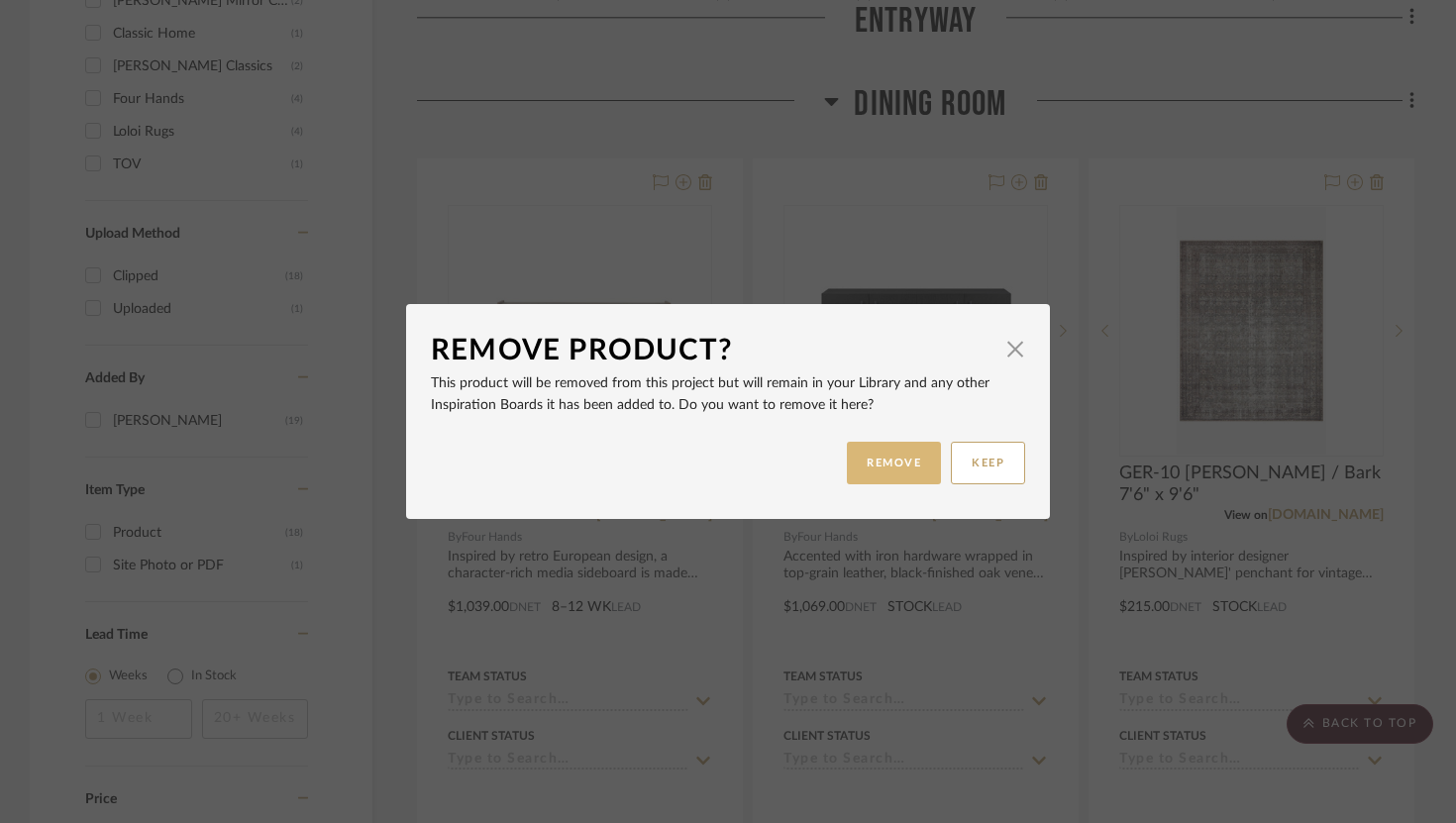 click on "REMOVE" at bounding box center (893, 463) 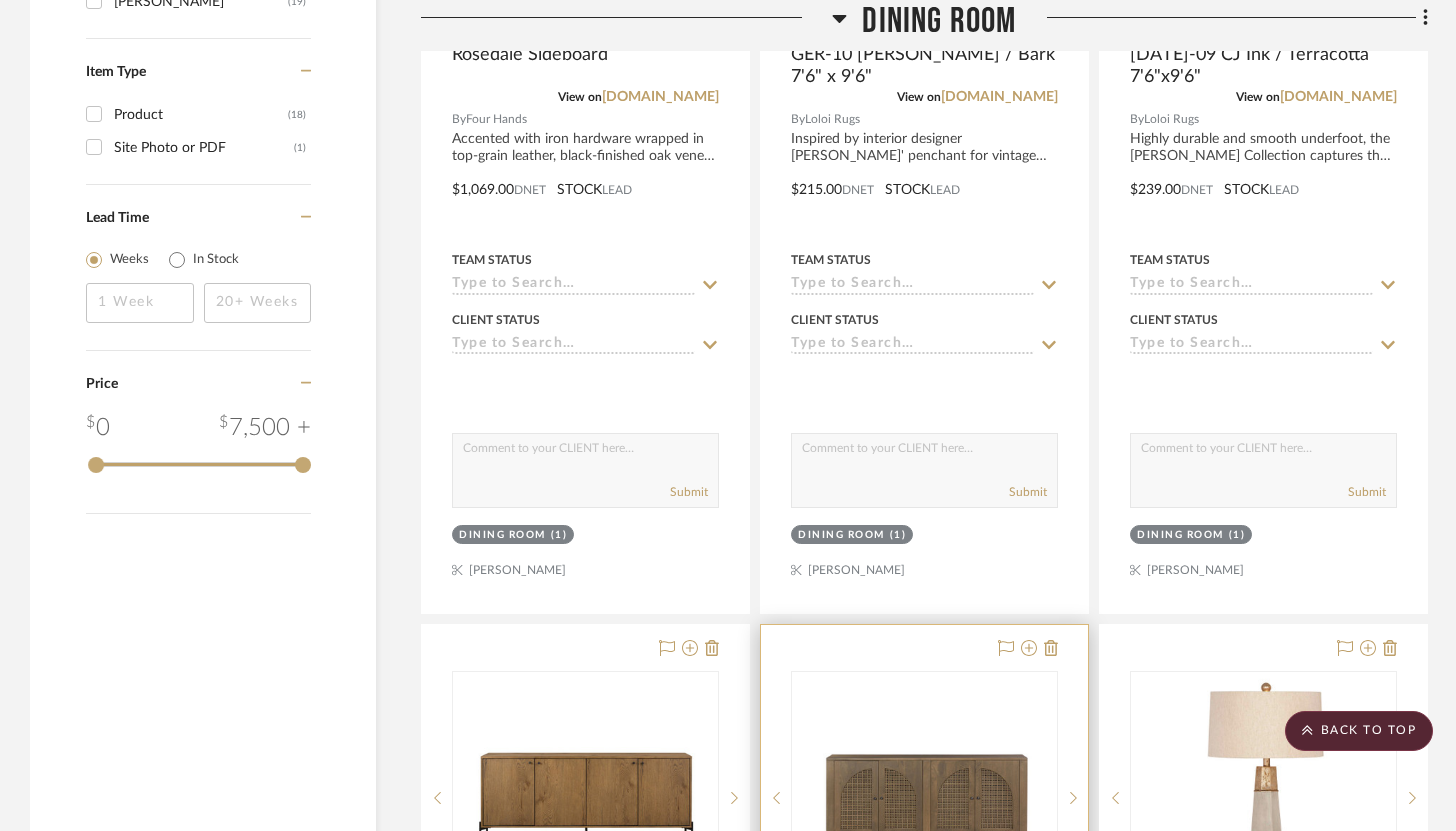 scroll, scrollTop: 1240, scrollLeft: 0, axis: vertical 